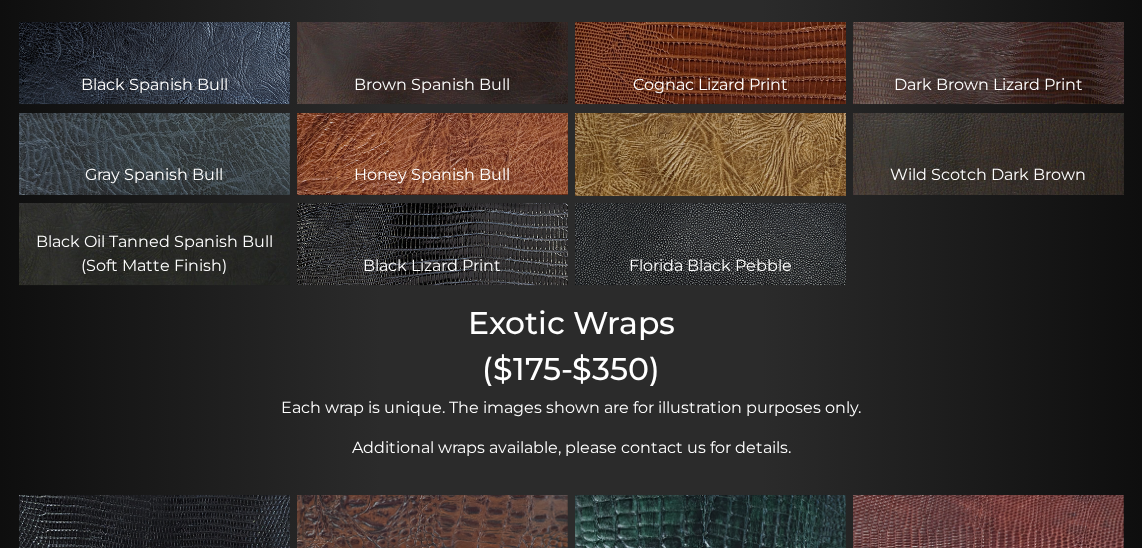 scroll, scrollTop: 0, scrollLeft: 0, axis: both 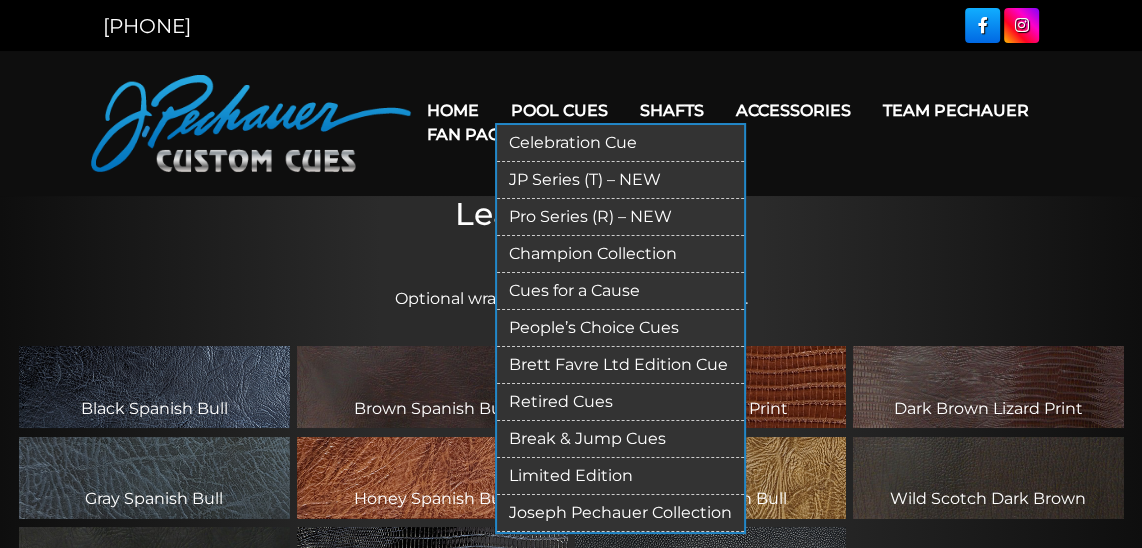click on "Pro Series (R) – NEW" at bounding box center [620, 217] 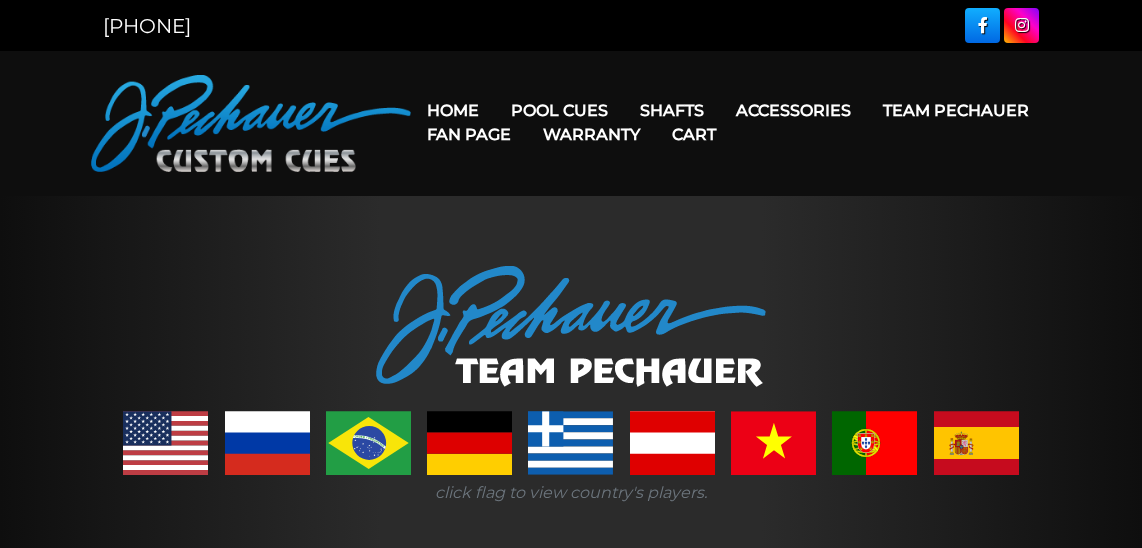 scroll, scrollTop: 0, scrollLeft: 0, axis: both 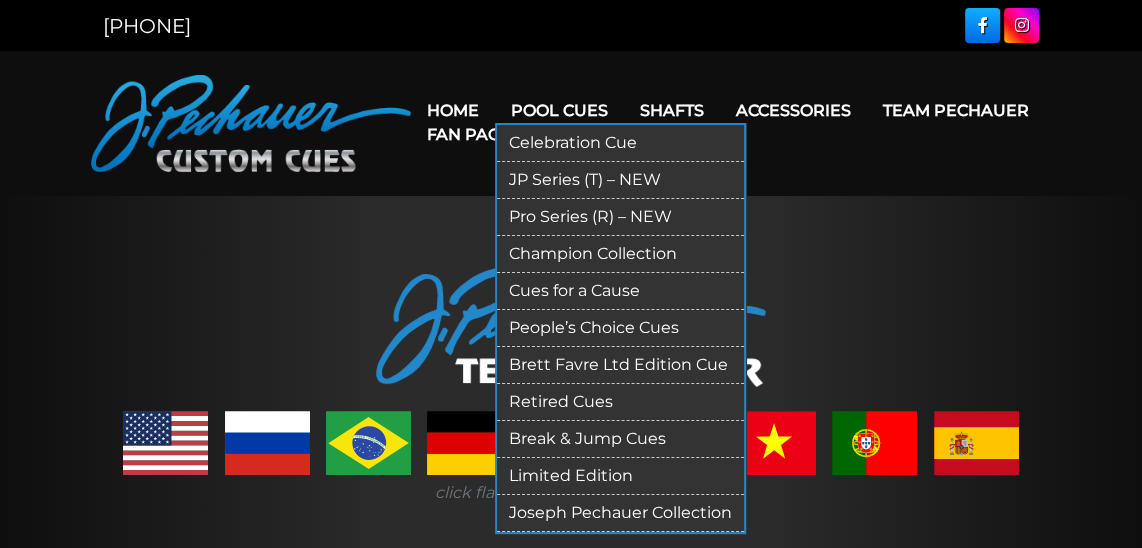 click on "JP Series (T) – NEW" at bounding box center (620, 180) 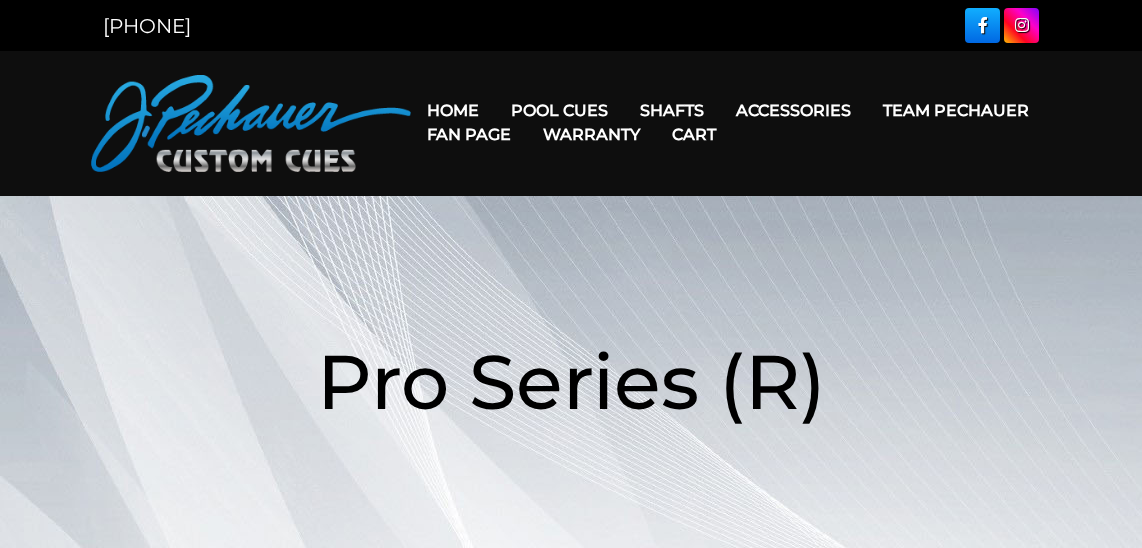 scroll, scrollTop: 0, scrollLeft: 0, axis: both 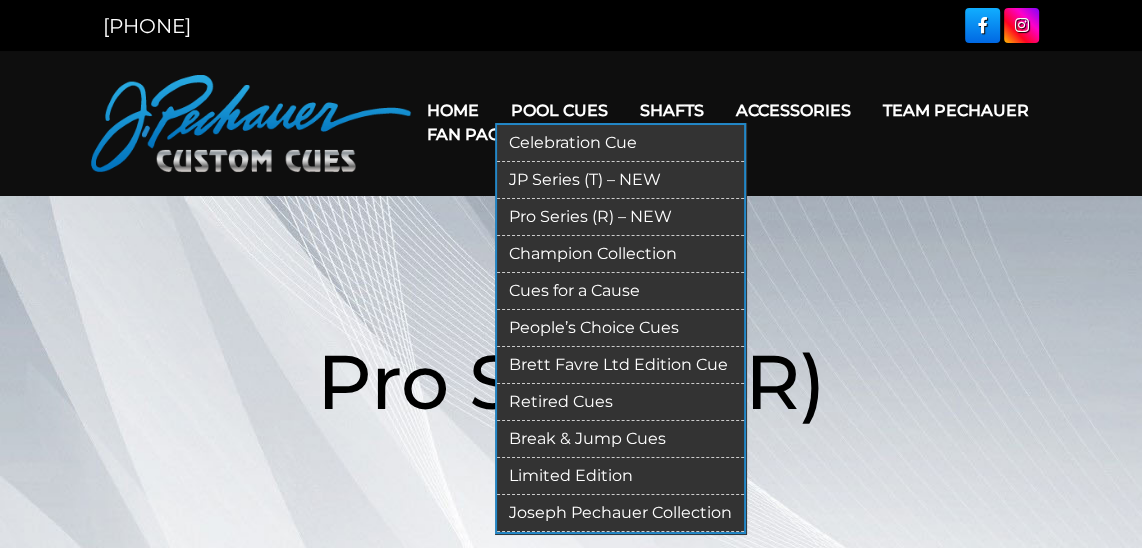 click on "Retired Cues" at bounding box center [620, 402] 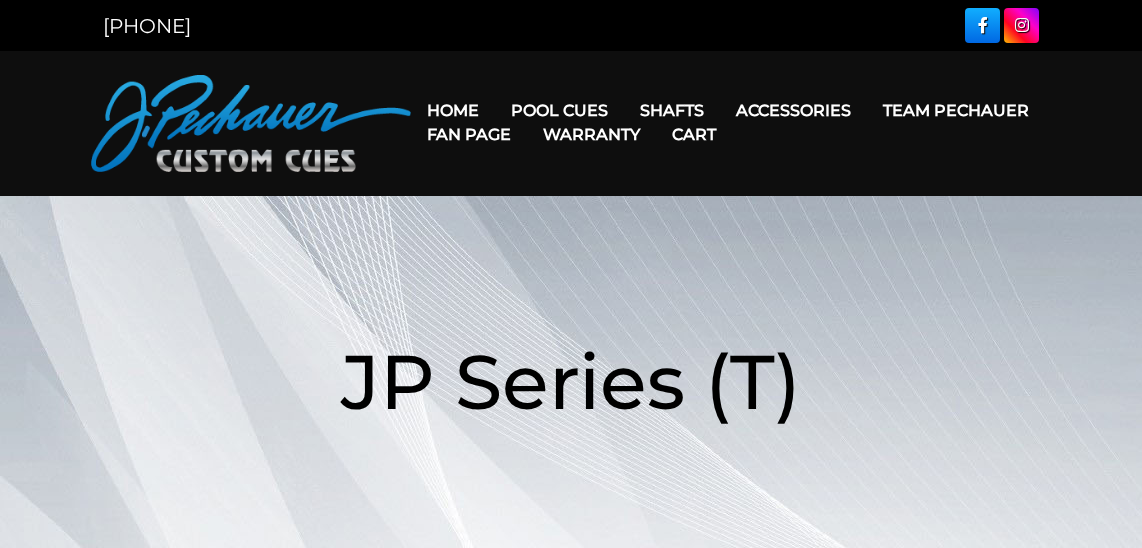 scroll, scrollTop: 0, scrollLeft: 0, axis: both 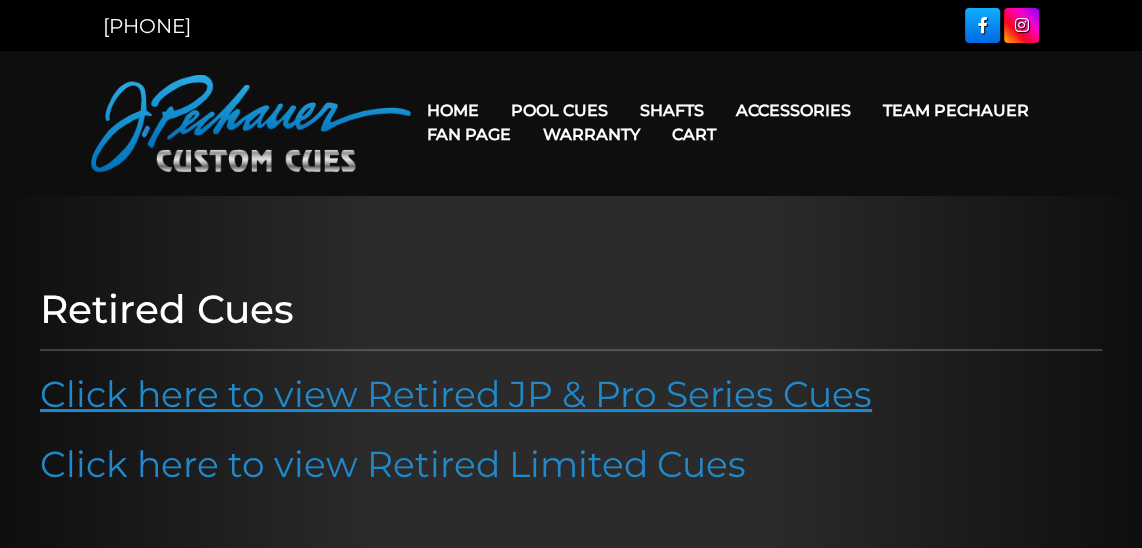 click on "Click here to view Retired JP & Pro Series Cues" at bounding box center (456, 394) 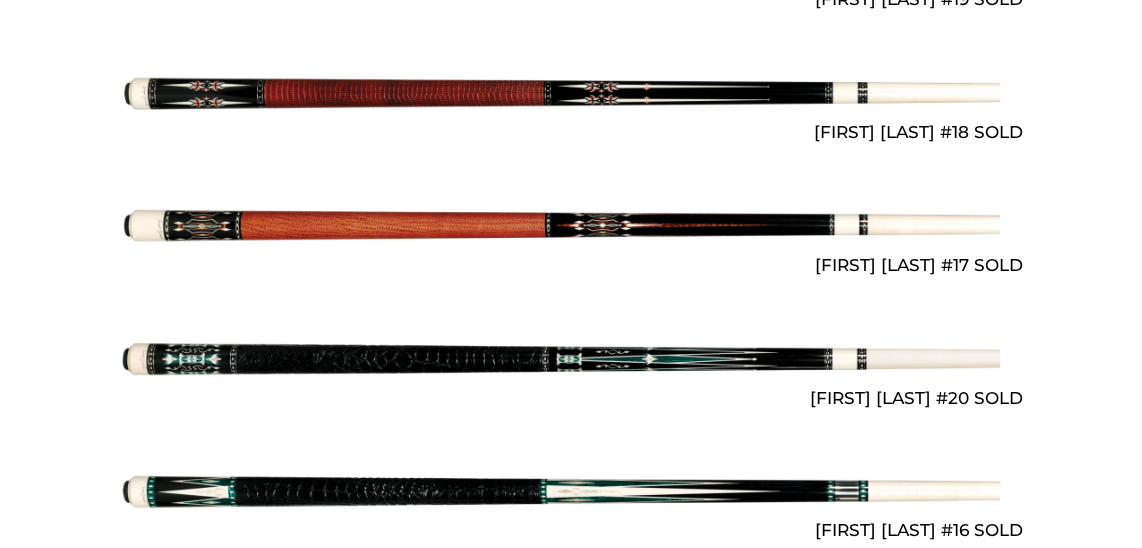 scroll, scrollTop: 1296, scrollLeft: 0, axis: vertical 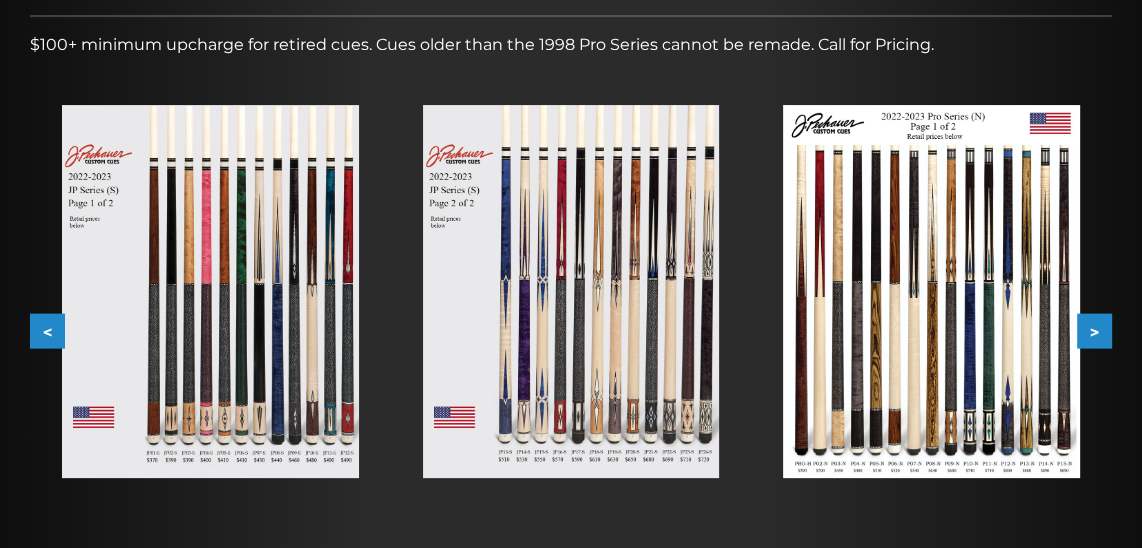 click at bounding box center (931, 292) 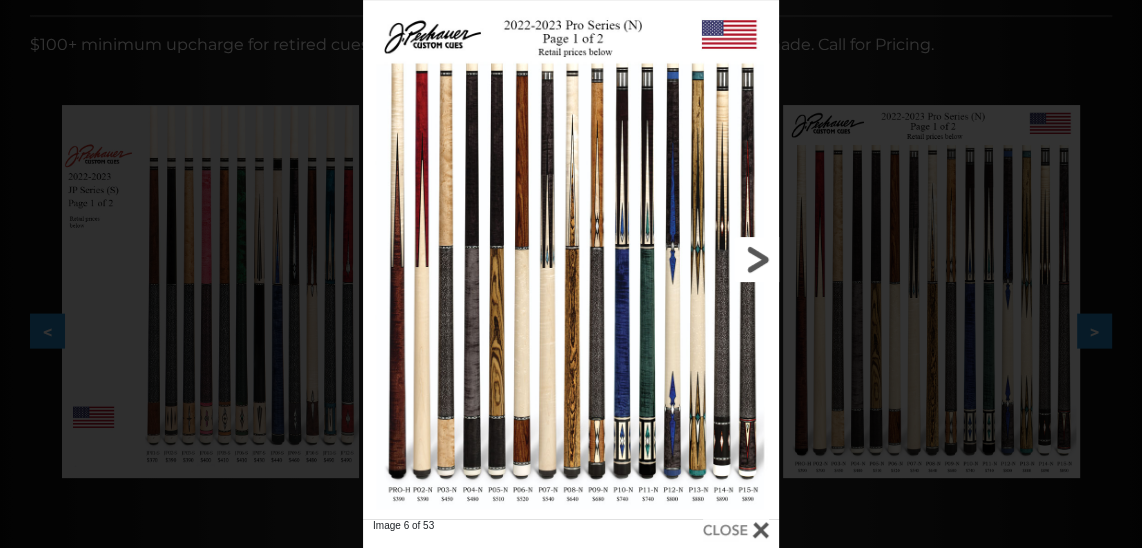 click at bounding box center (685, 259) 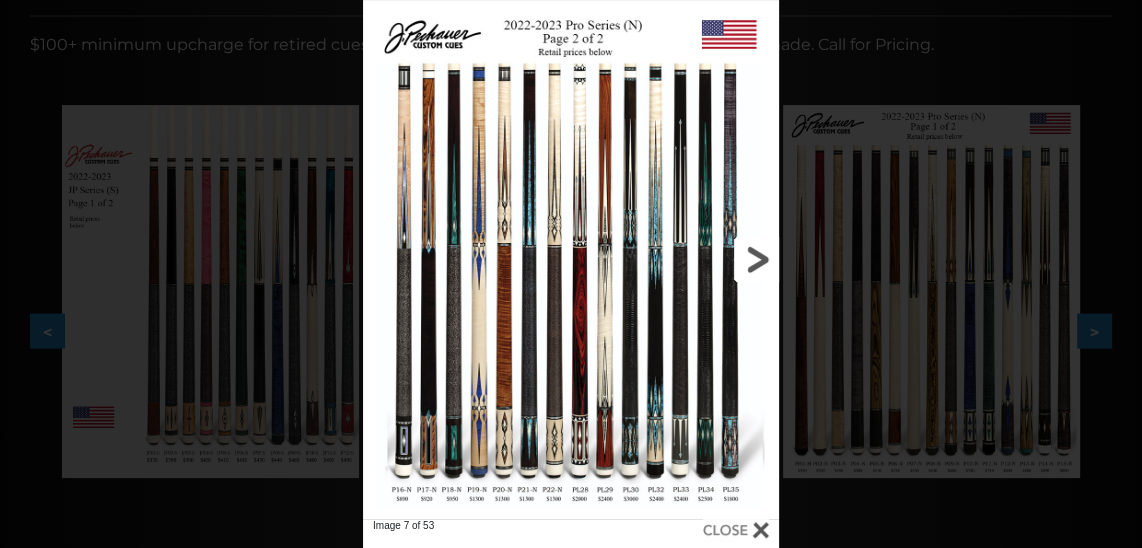 click at bounding box center [685, 259] 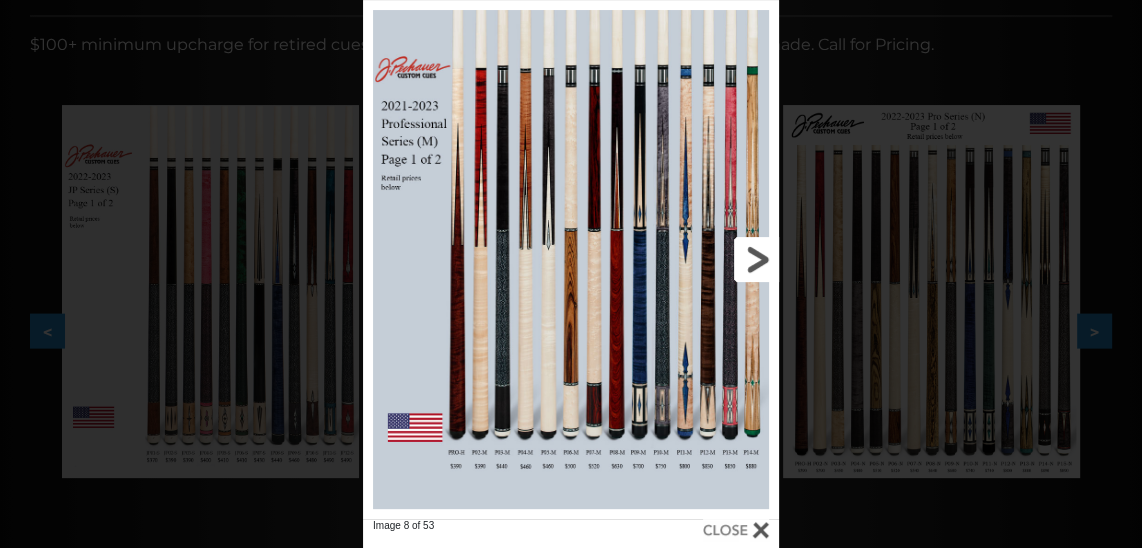 click at bounding box center (685, 259) 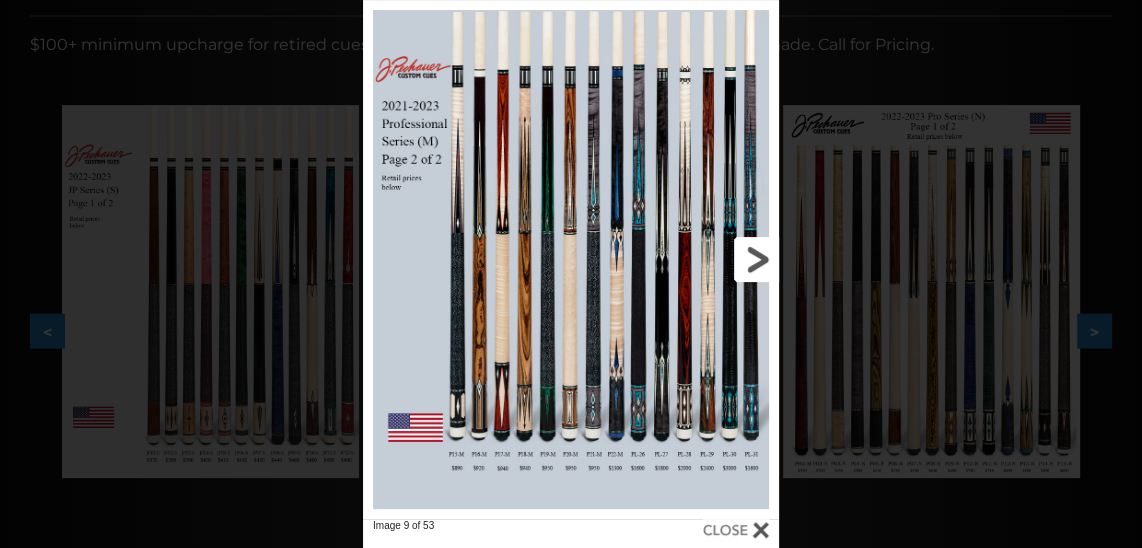 click at bounding box center [685, 259] 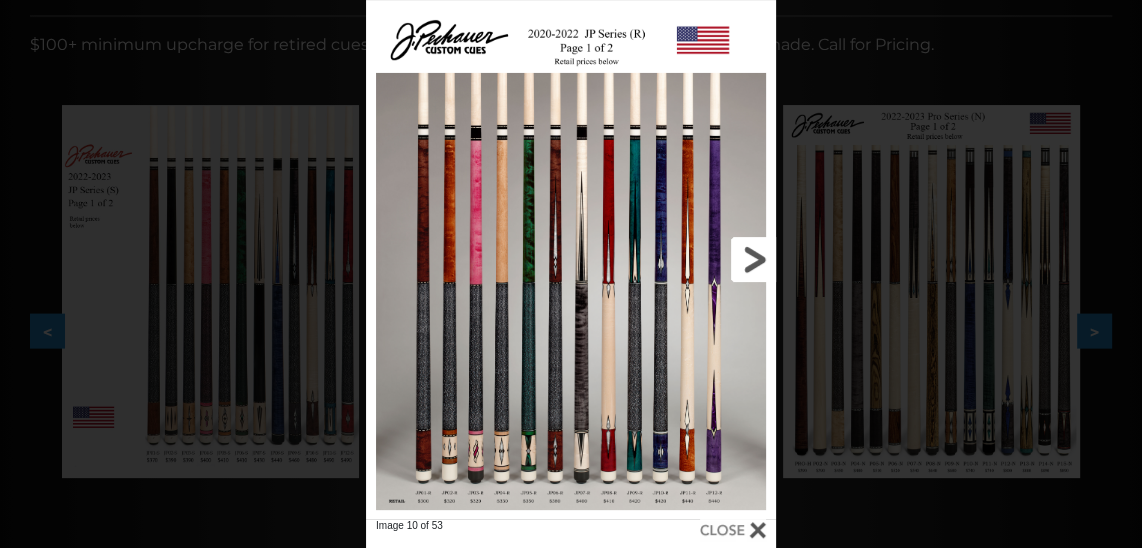 click at bounding box center (684, 259) 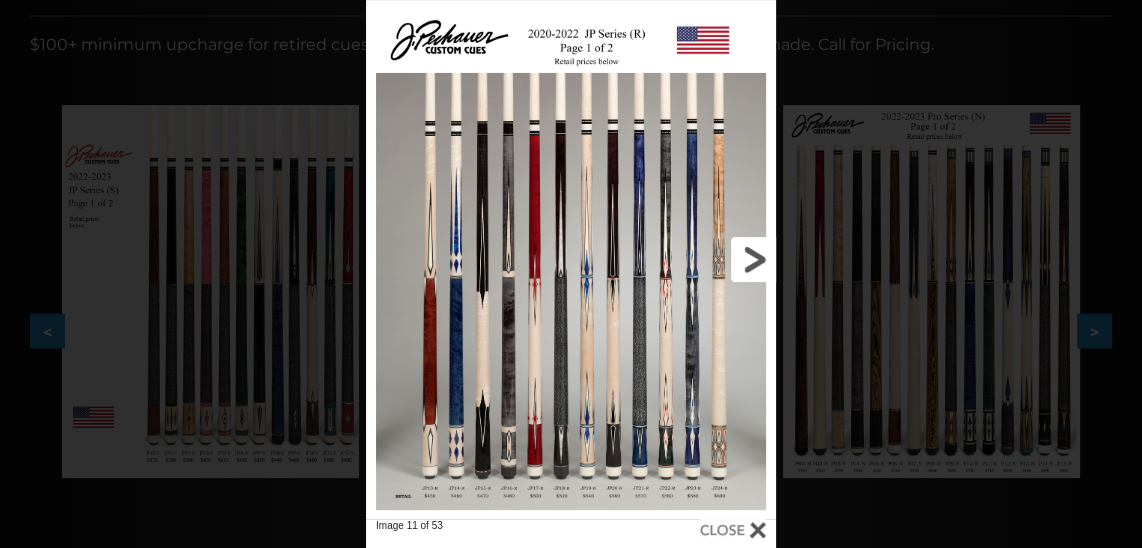 click at bounding box center [684, 259] 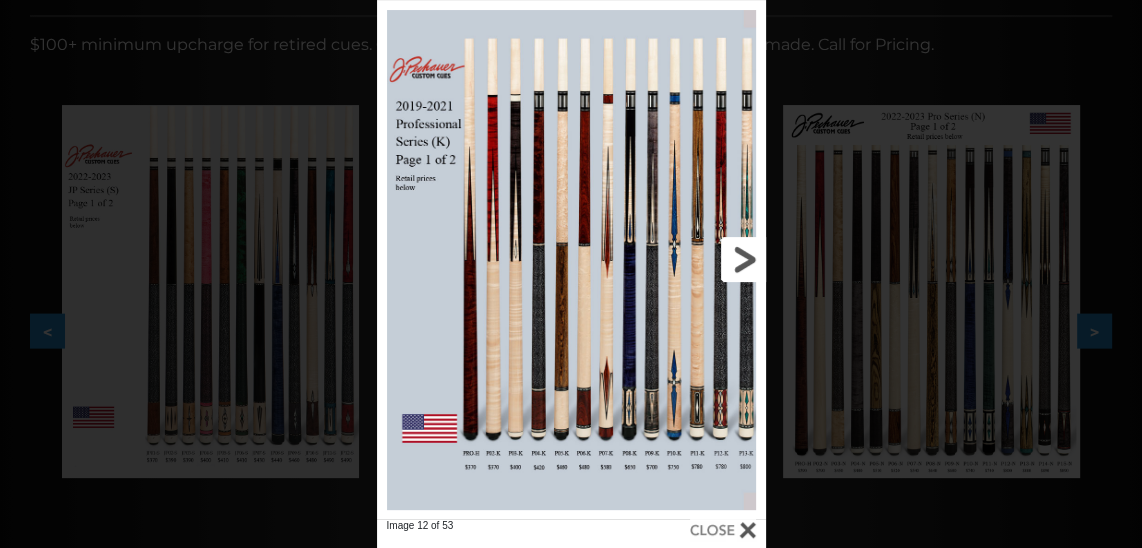 click at bounding box center (677, 259) 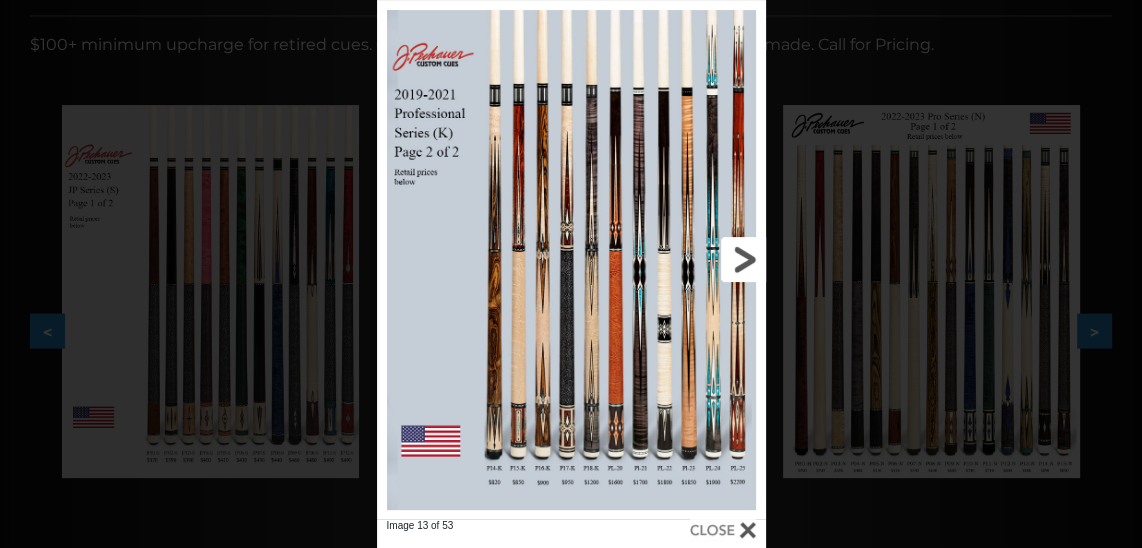 click at bounding box center (677, 259) 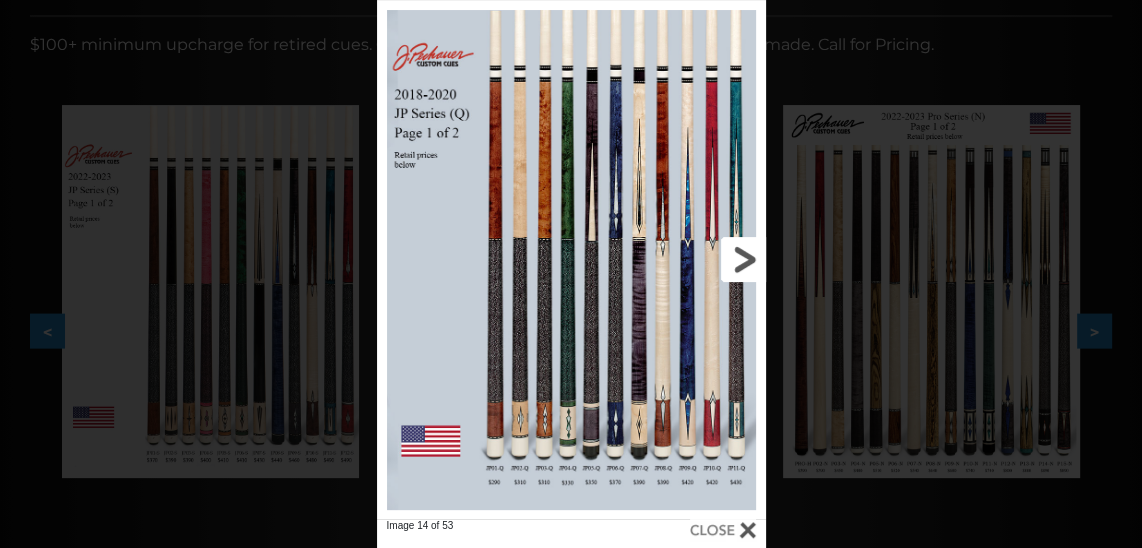 click at bounding box center [677, 259] 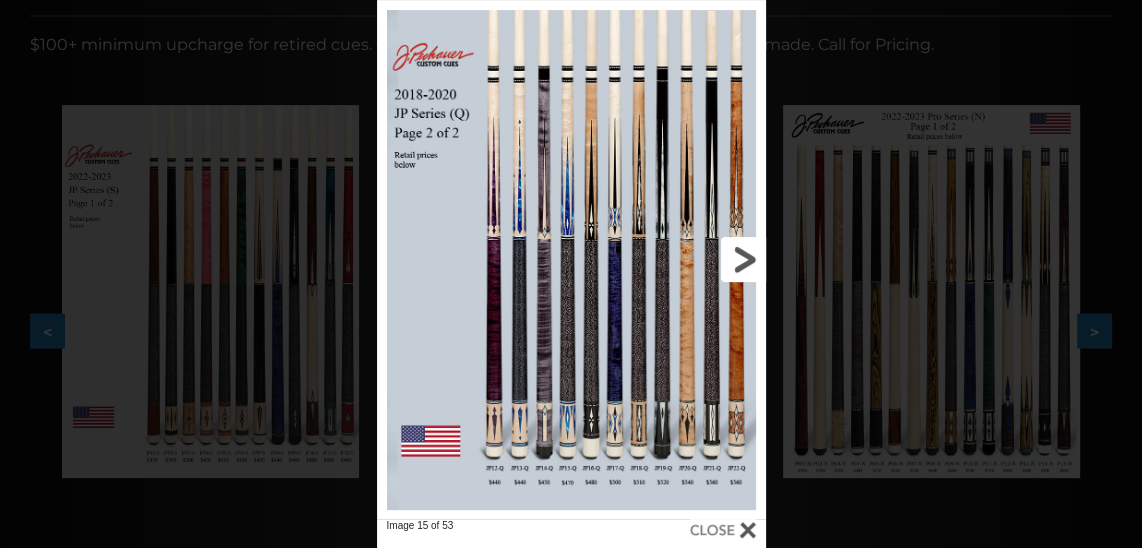 click at bounding box center (677, 259) 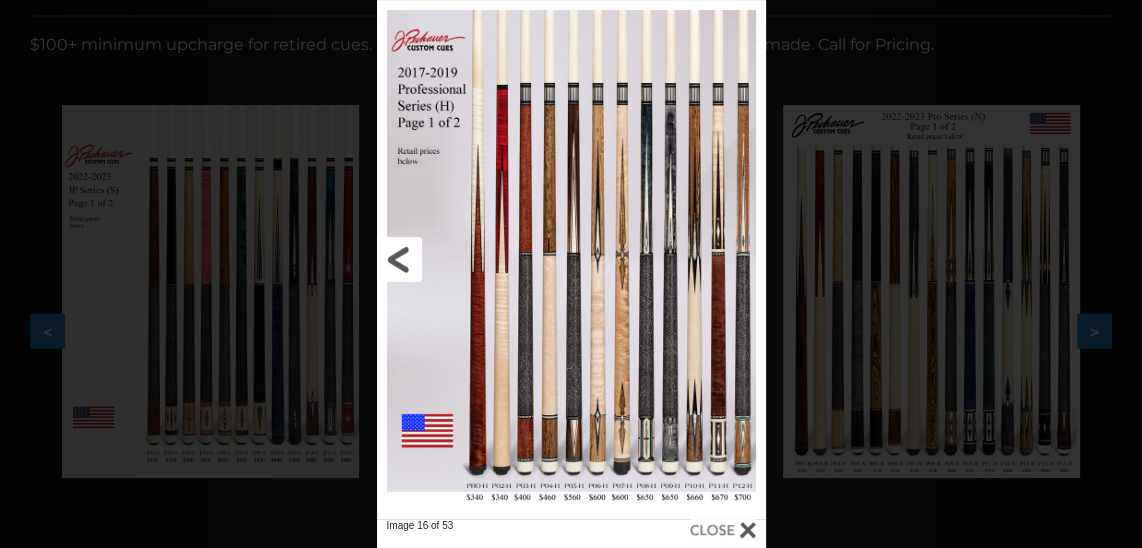 click at bounding box center (464, 259) 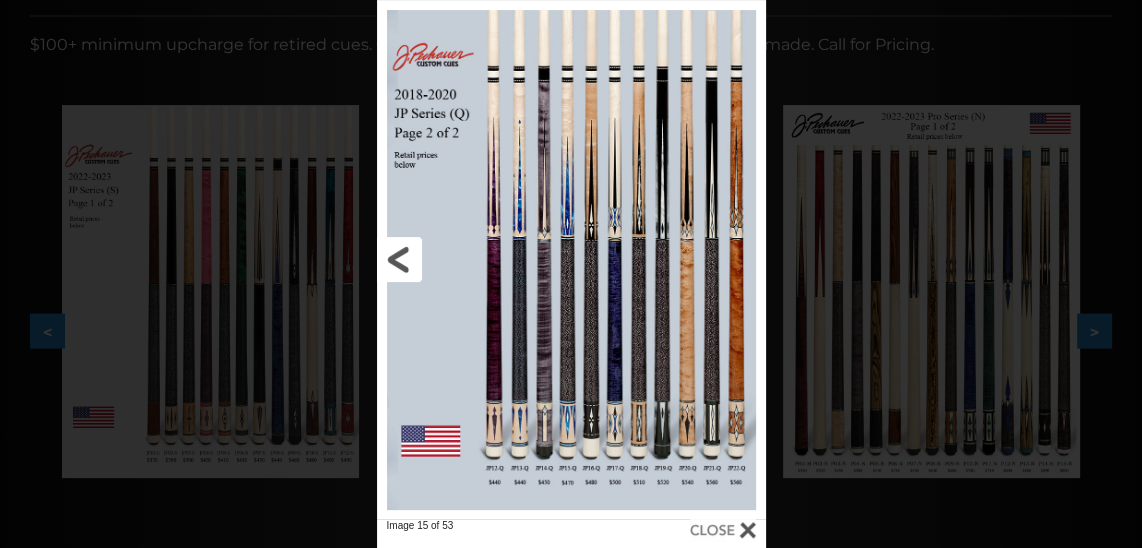 click at bounding box center [464, 259] 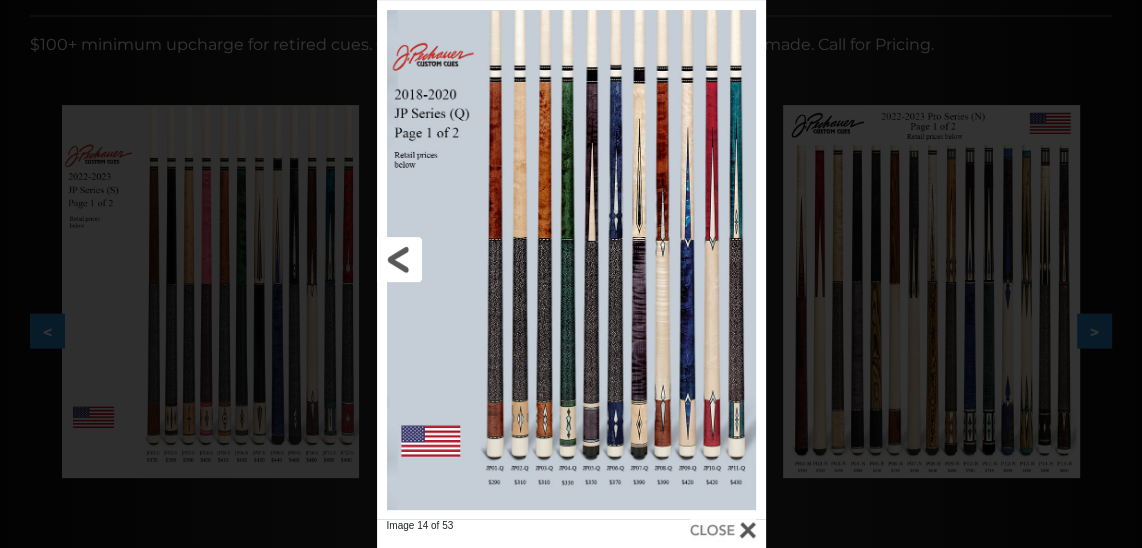 click at bounding box center [464, 259] 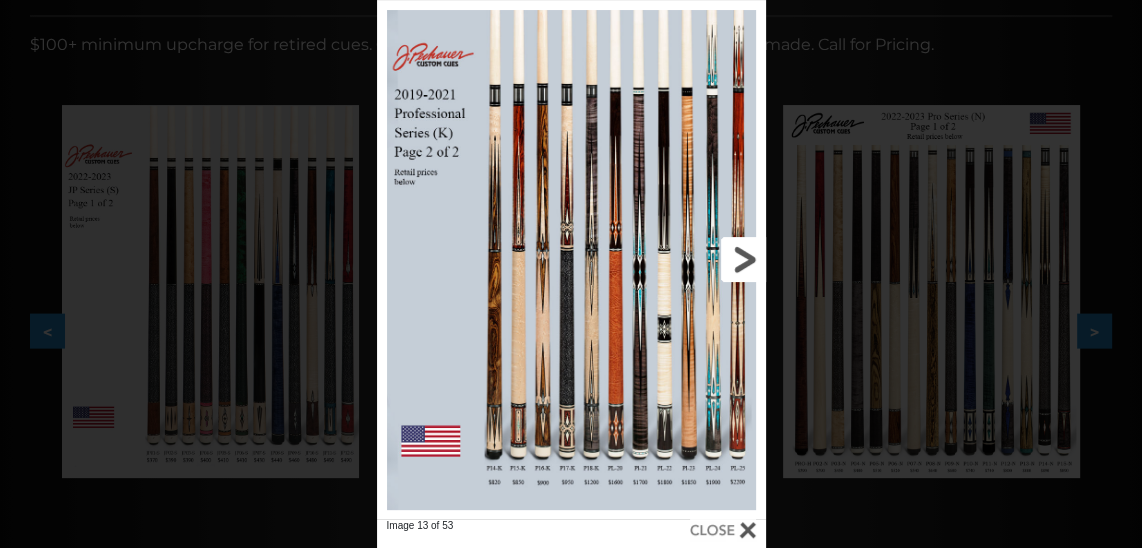 click at bounding box center [677, 259] 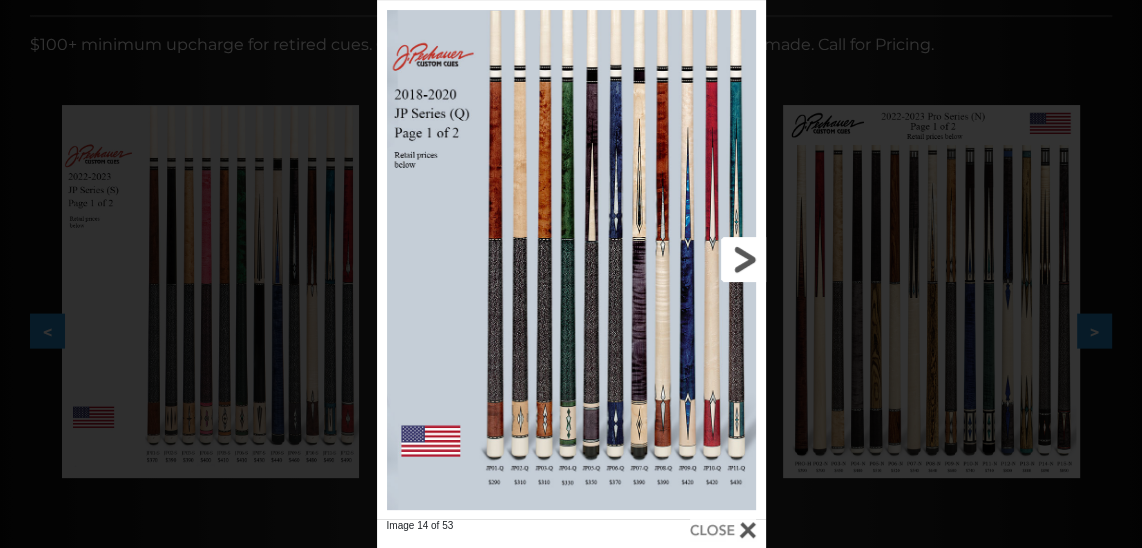 click at bounding box center [677, 259] 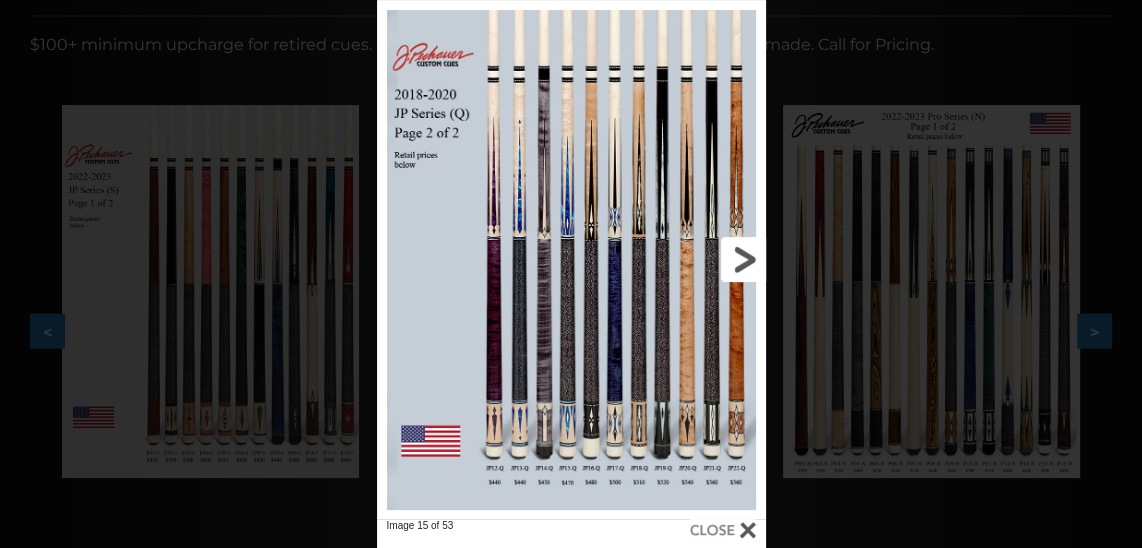 click at bounding box center (677, 259) 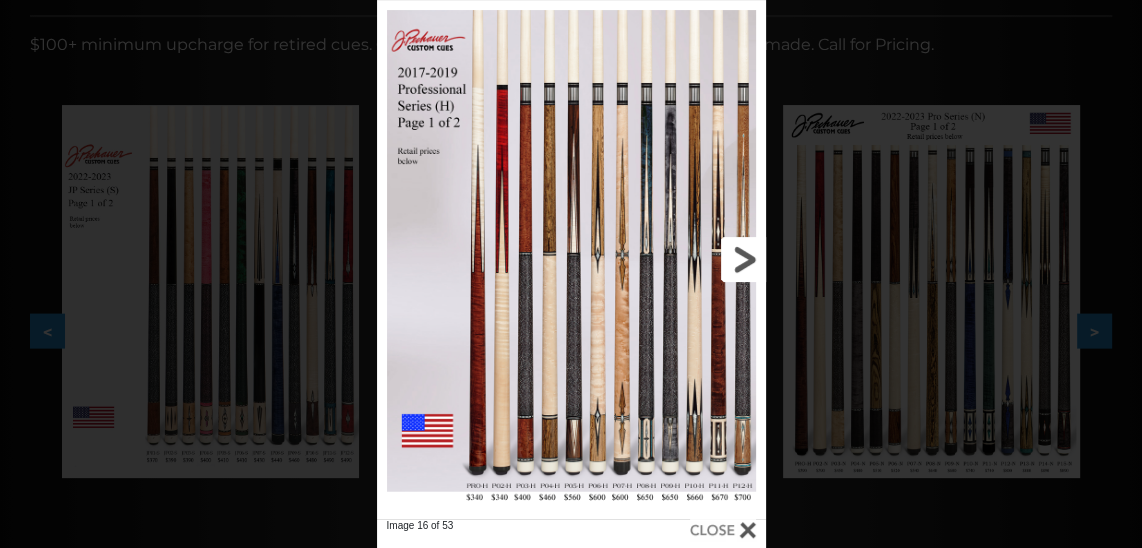 click at bounding box center (677, 259) 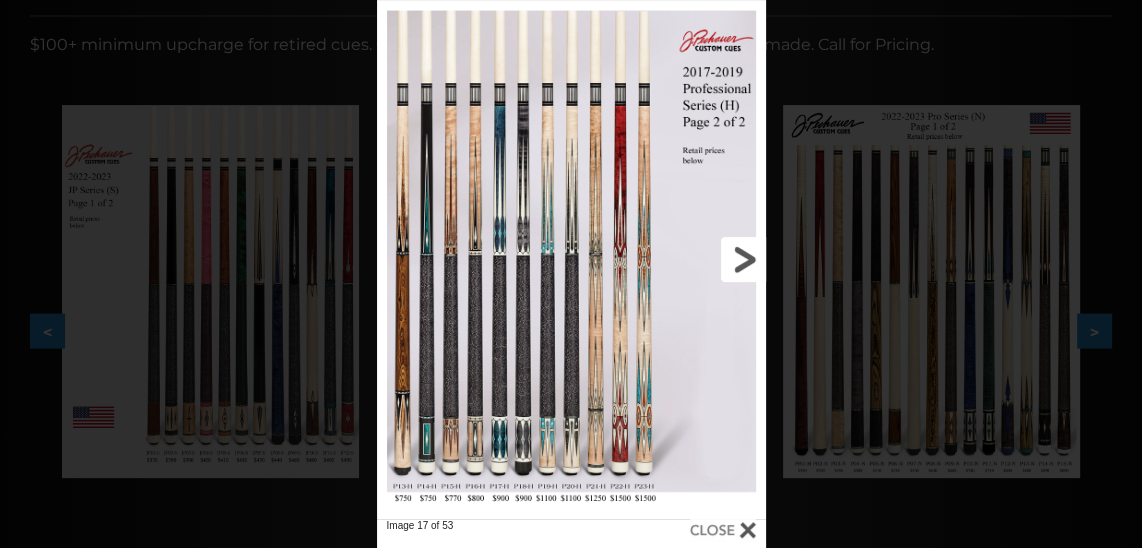 click at bounding box center [677, 259] 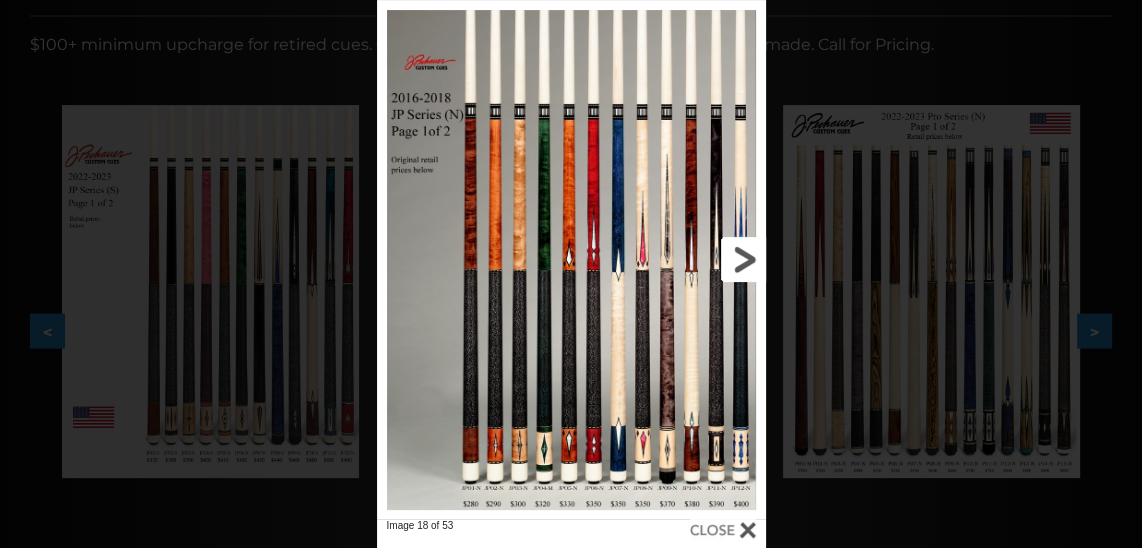 click at bounding box center [677, 259] 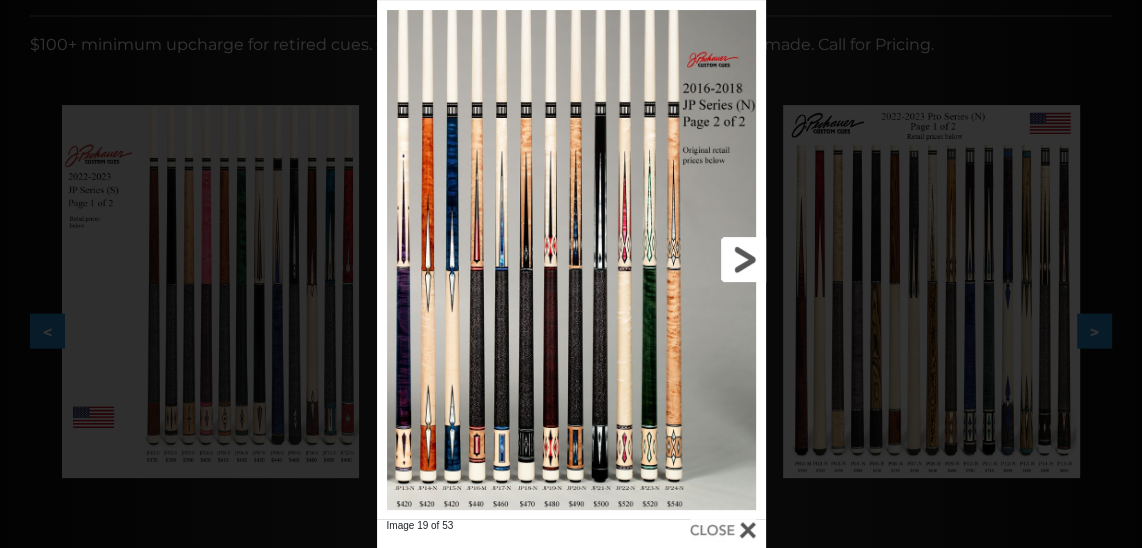 click at bounding box center (677, 259) 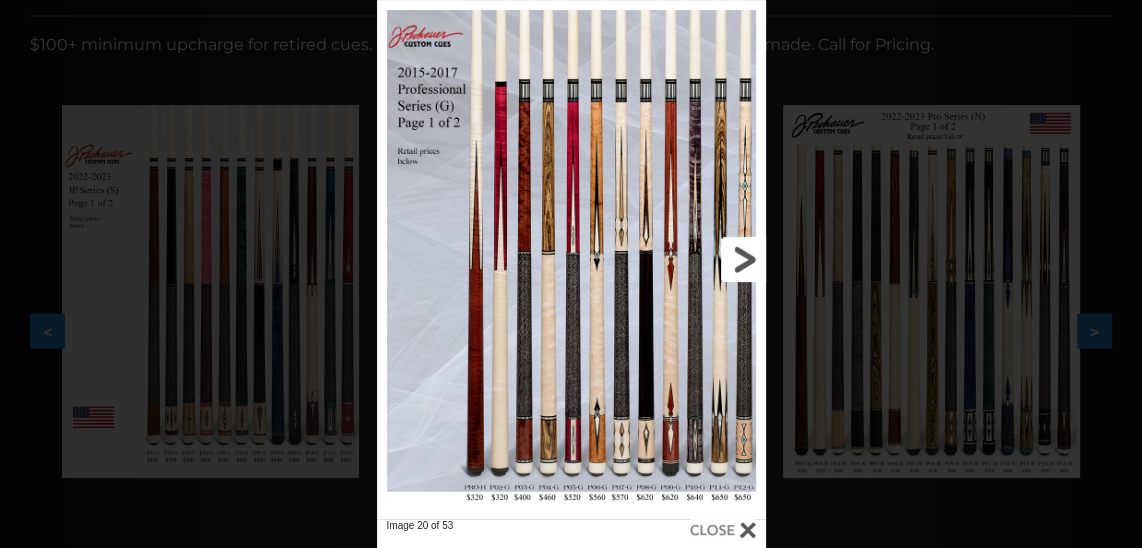 click at bounding box center [677, 259] 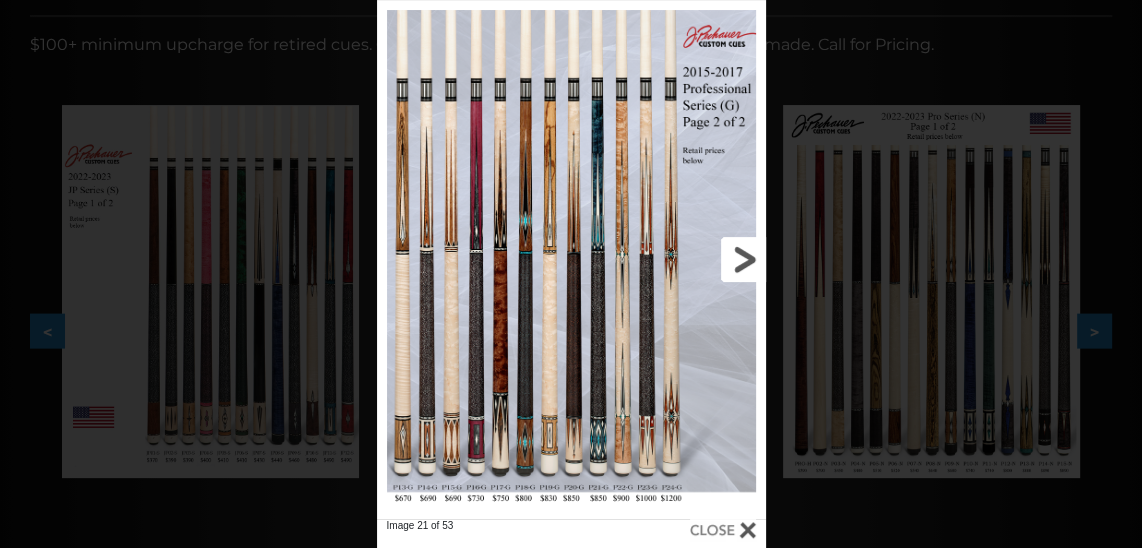 click at bounding box center [677, 259] 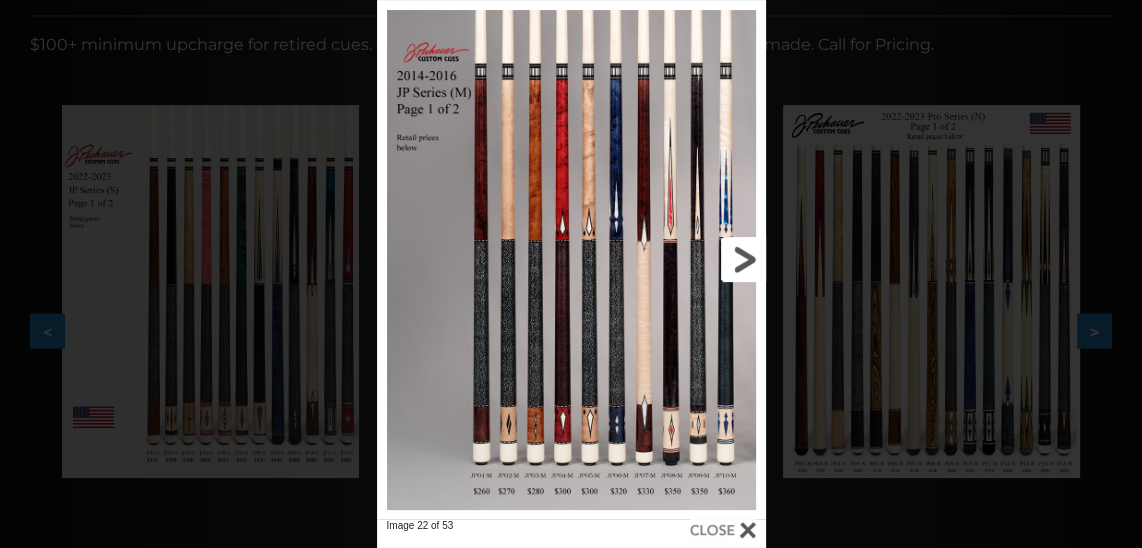 click at bounding box center (677, 259) 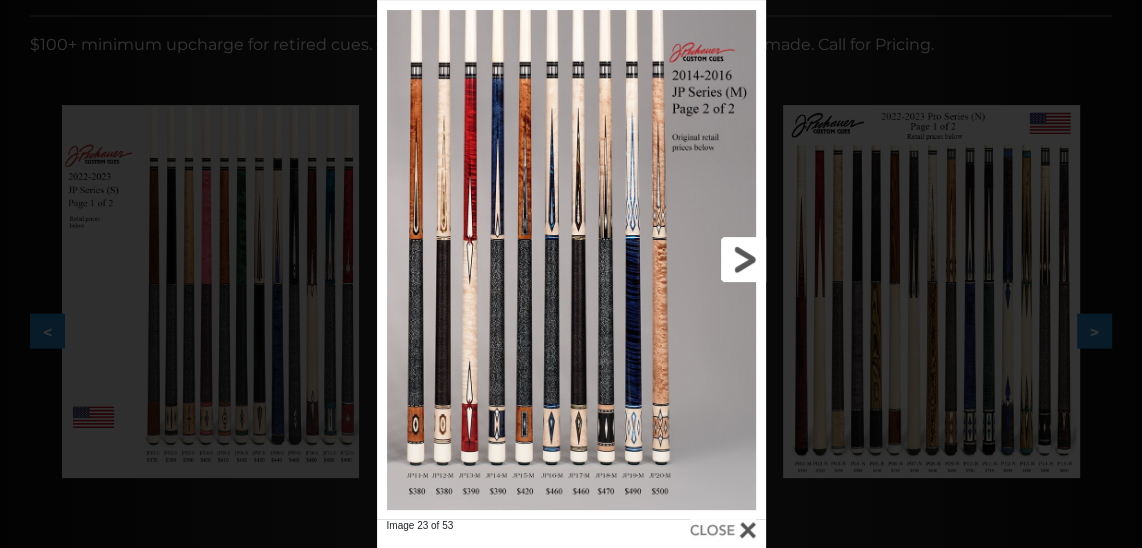 click at bounding box center [677, 259] 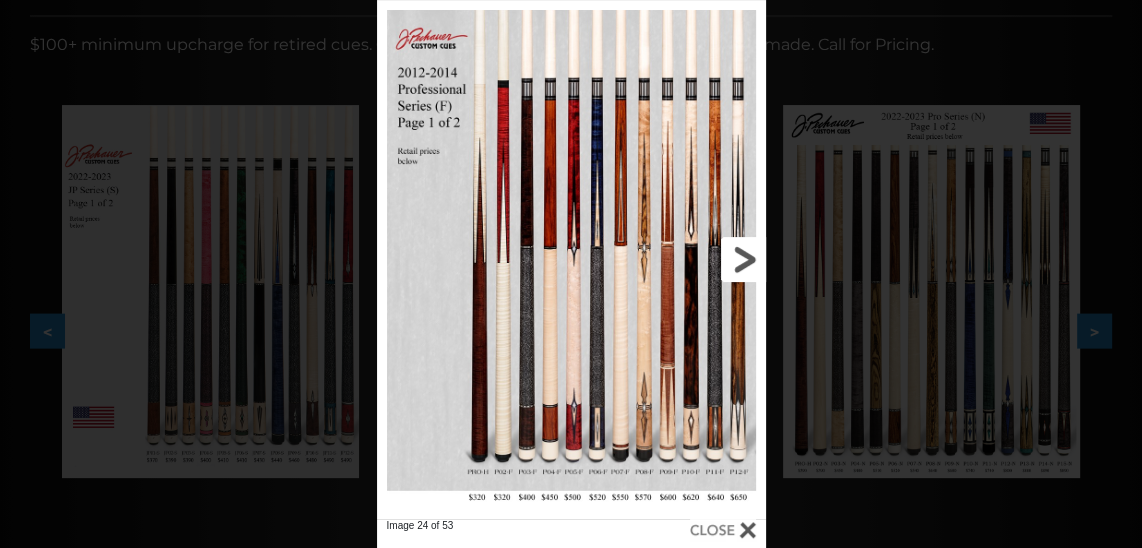 click at bounding box center [677, 259] 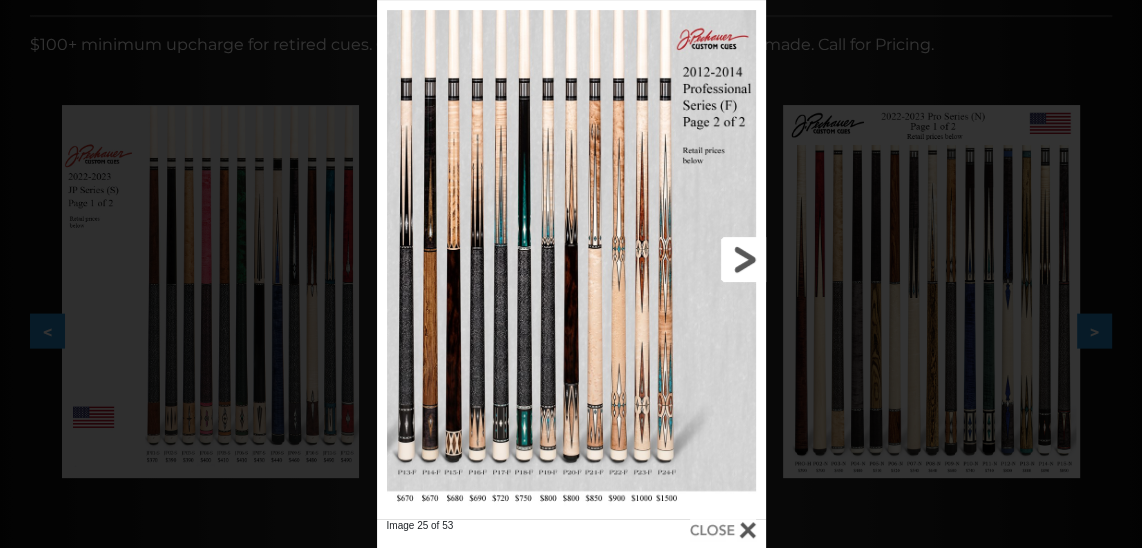 click at bounding box center [677, 259] 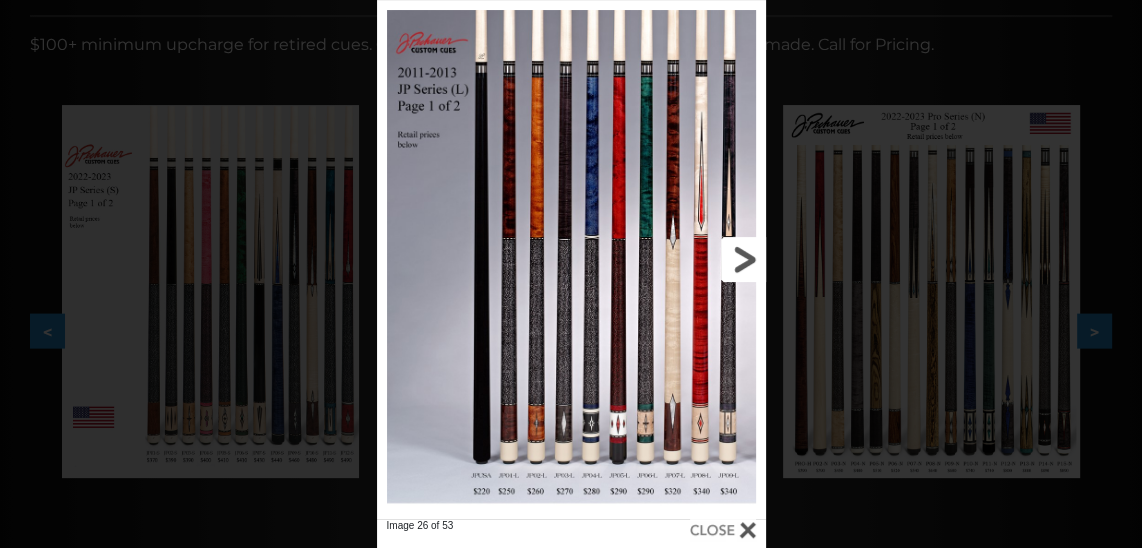 click at bounding box center [677, 259] 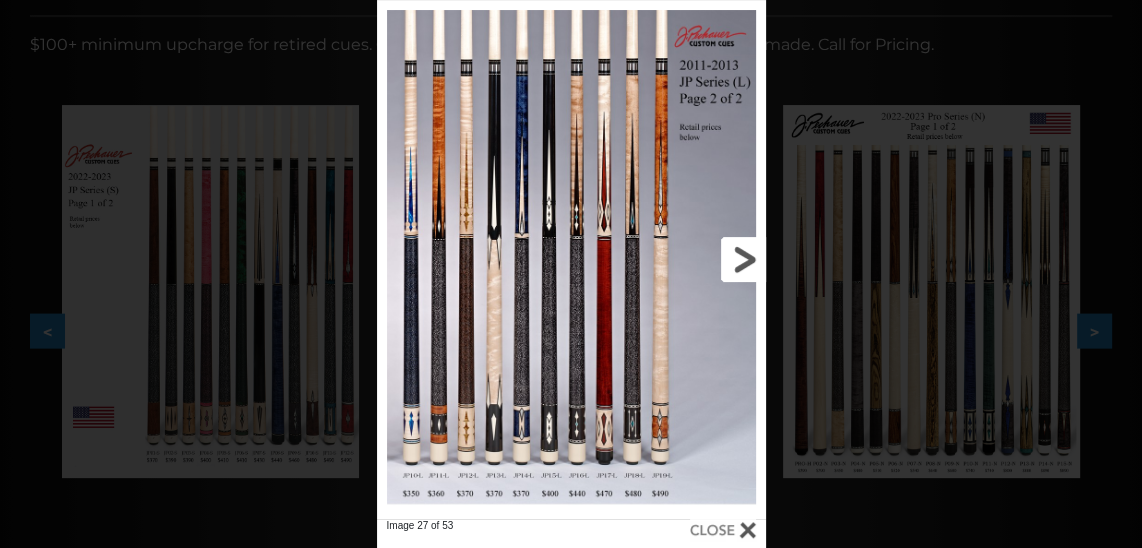 click at bounding box center (677, 259) 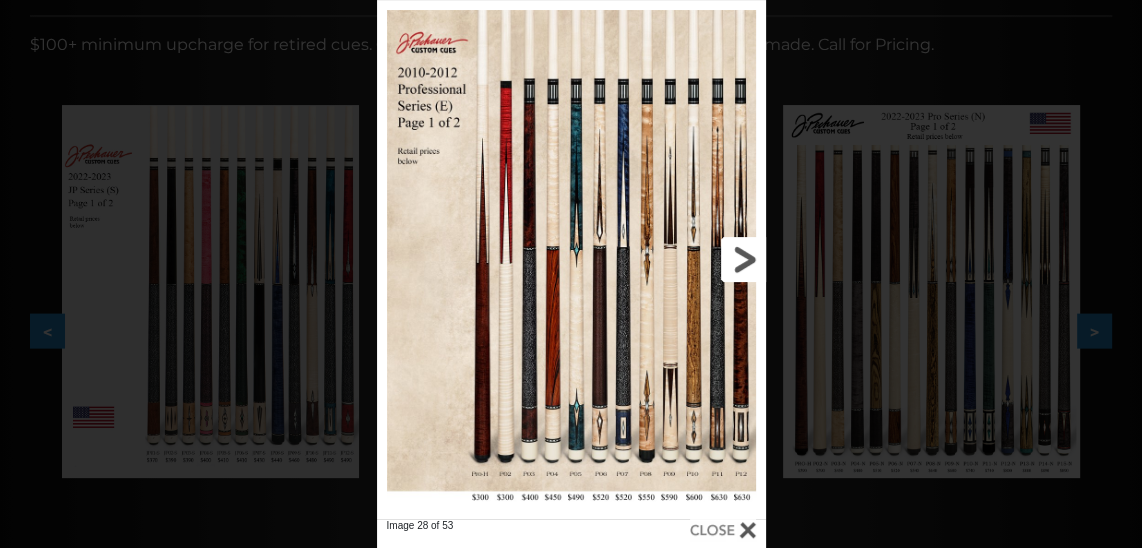 click at bounding box center [677, 259] 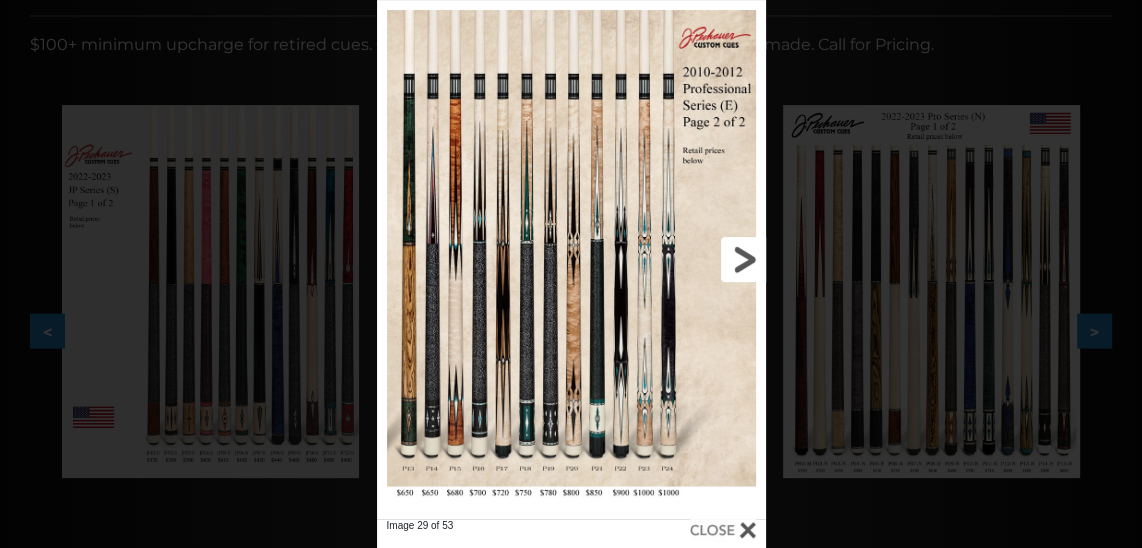 click at bounding box center (677, 259) 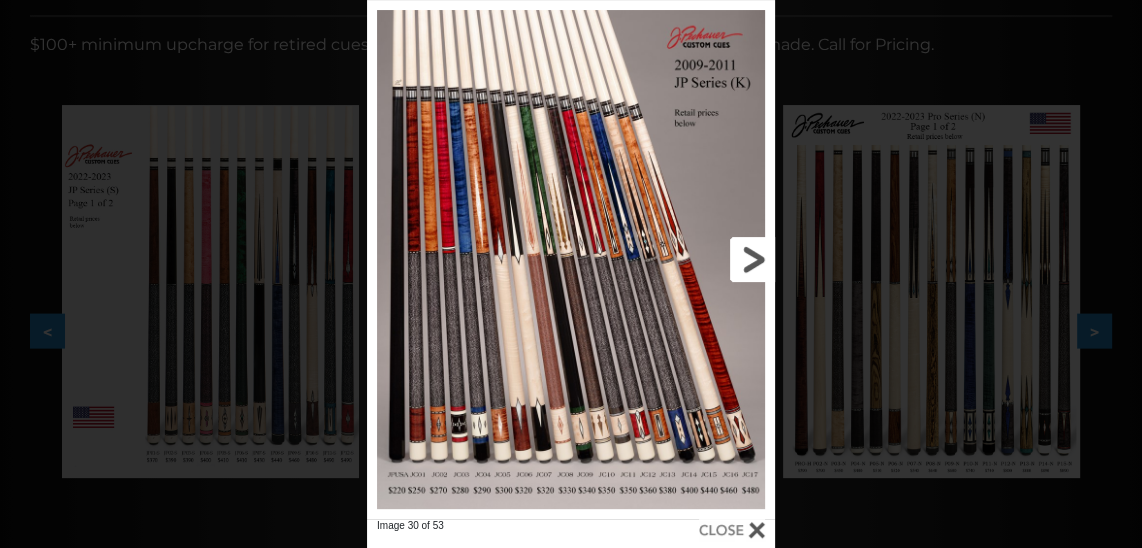 click at bounding box center [683, 259] 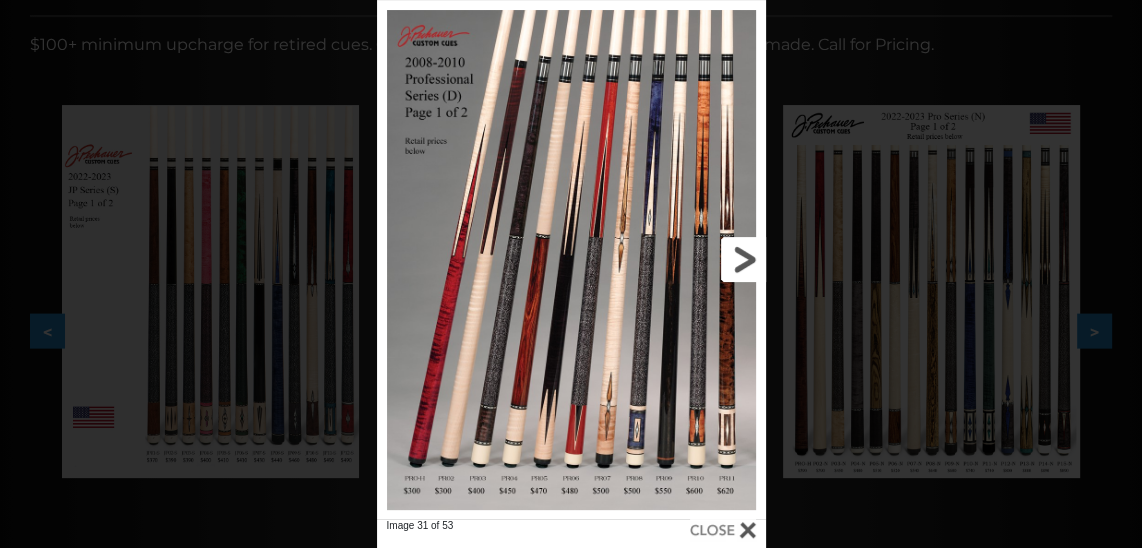 click at bounding box center (677, 259) 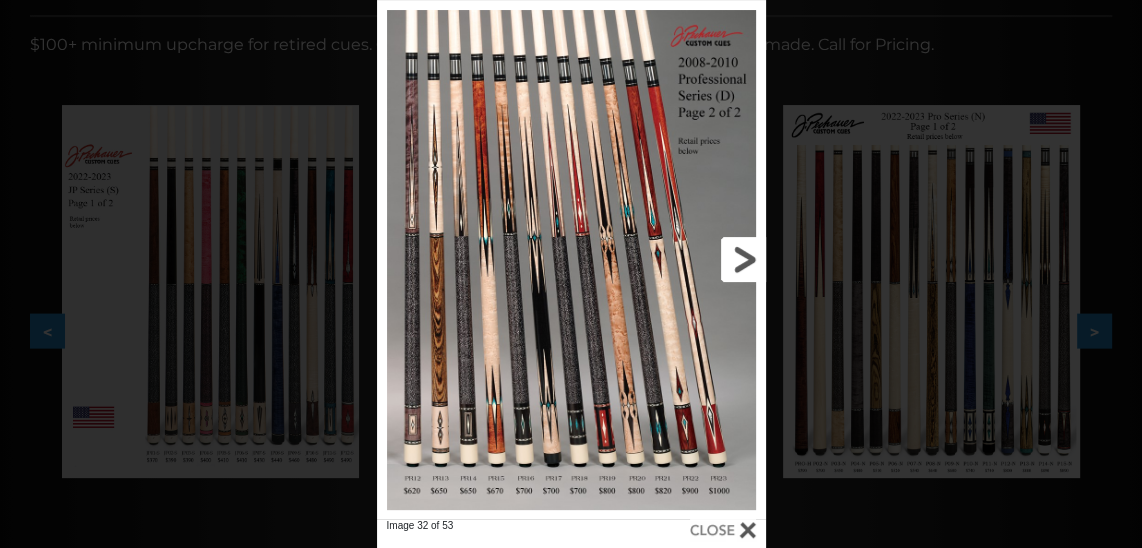 click at bounding box center [677, 259] 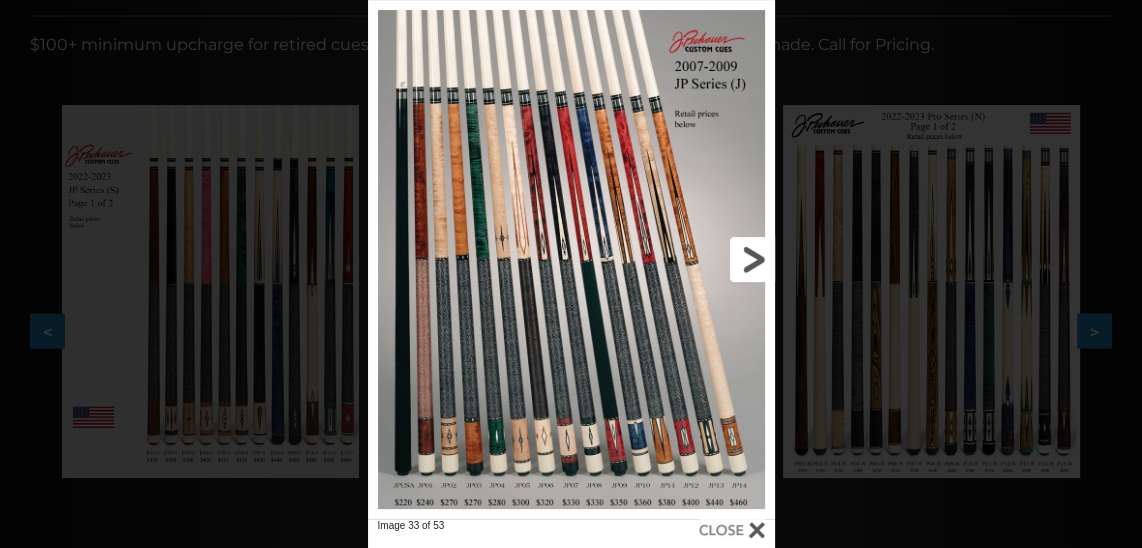 click at bounding box center (682, 259) 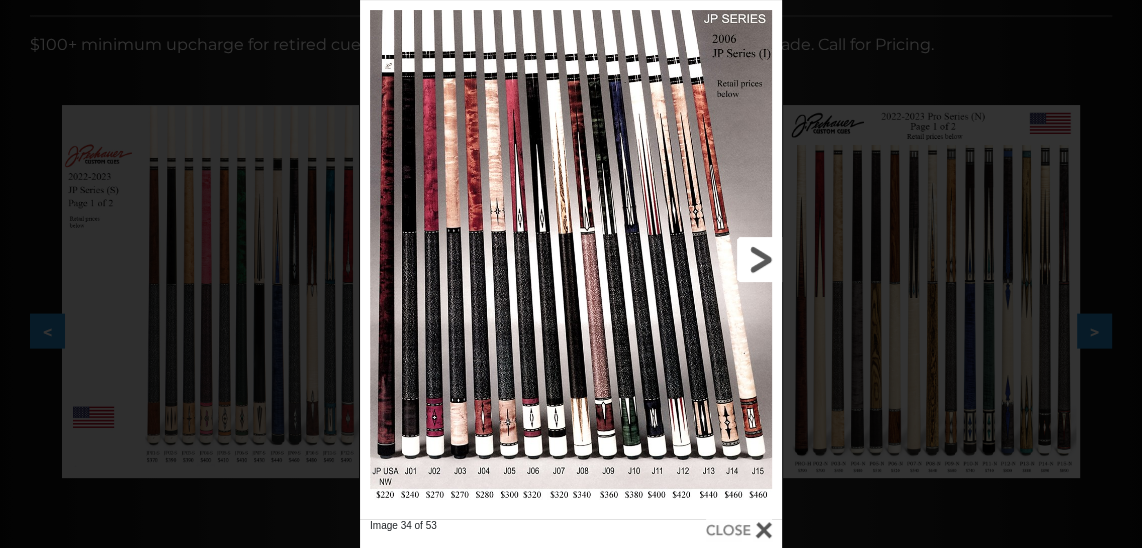 click at bounding box center [687, 259] 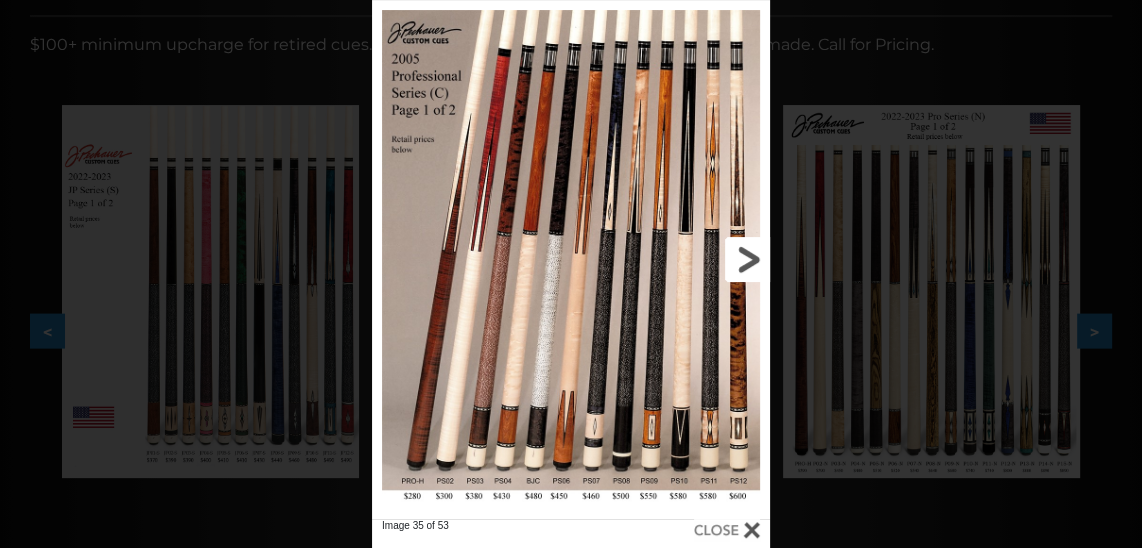 click at bounding box center (680, 259) 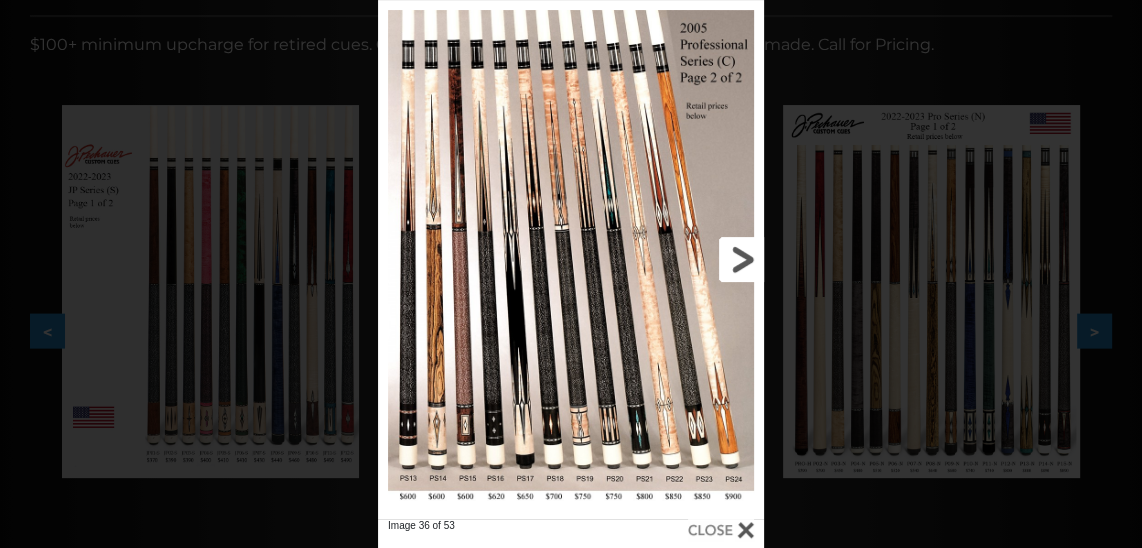 click at bounding box center (677, 259) 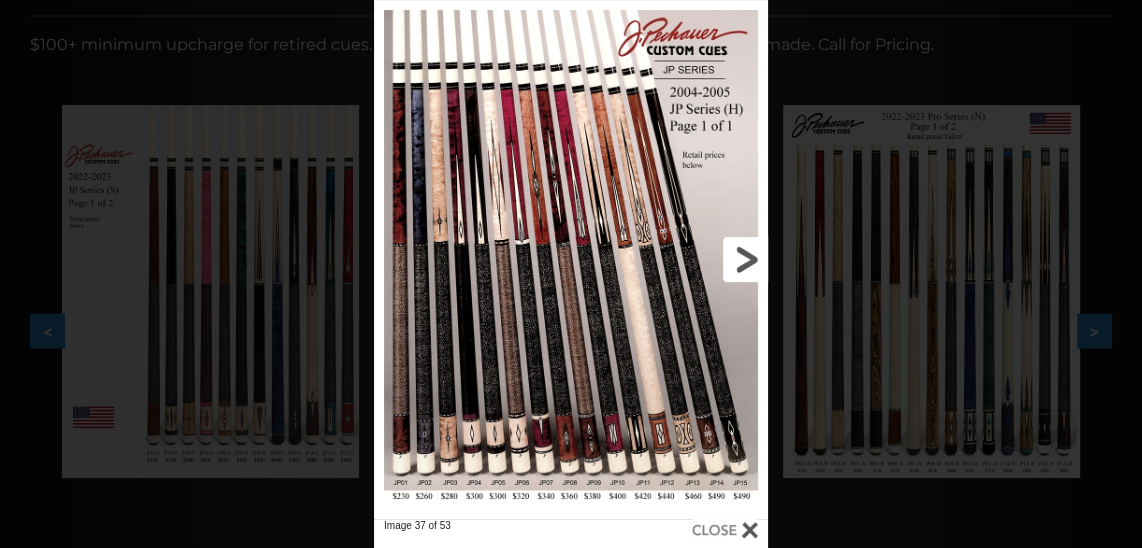 click at bounding box center (679, 259) 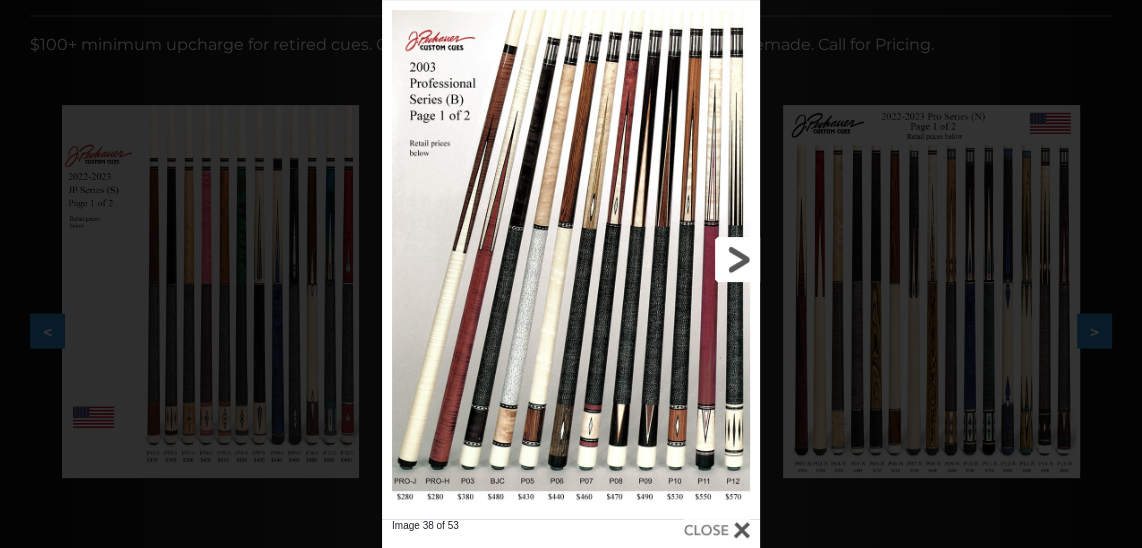 click at bounding box center [675, 259] 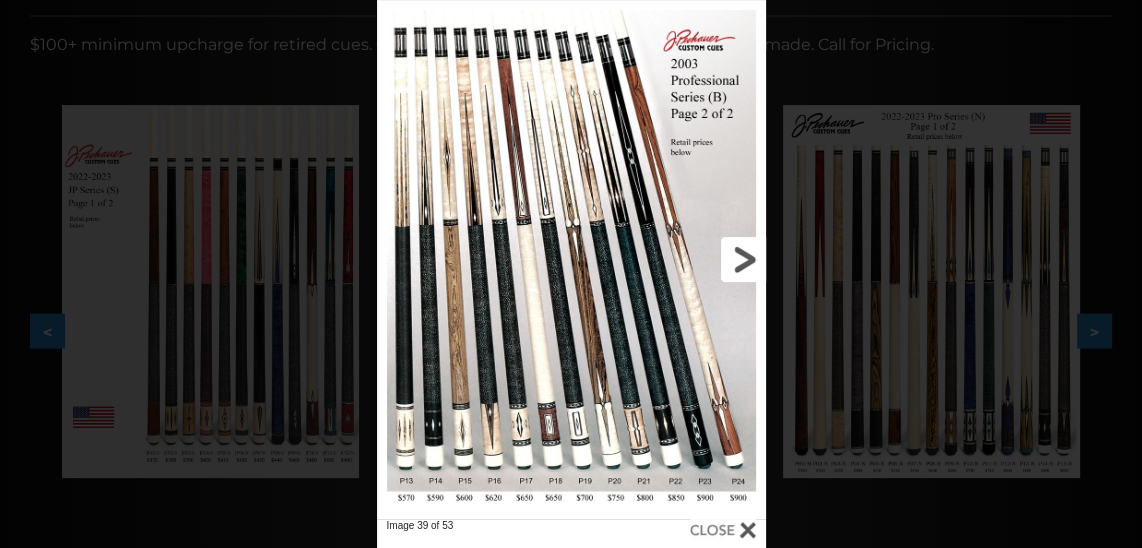 click at bounding box center (677, 259) 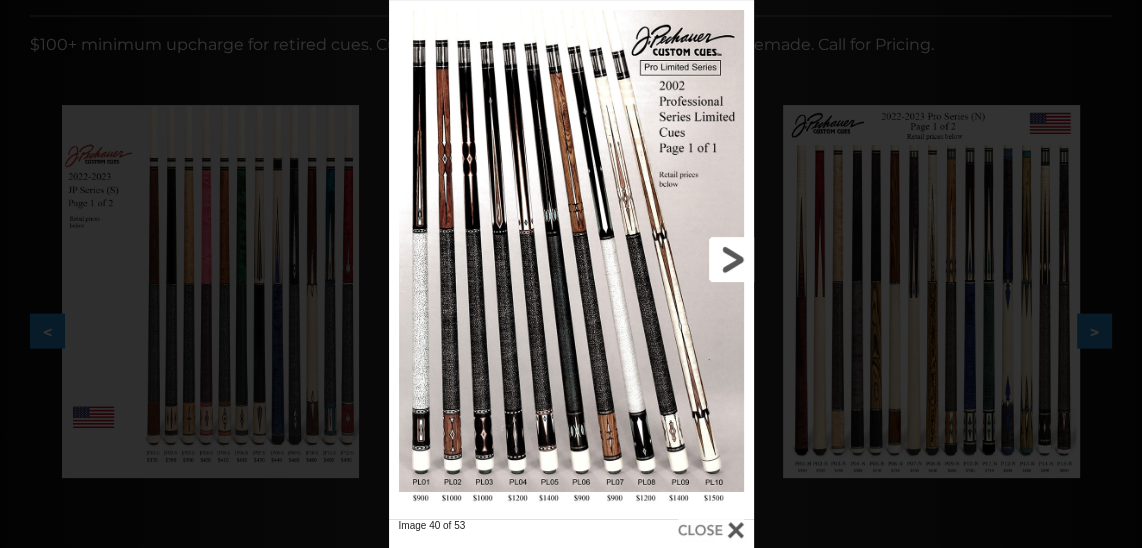 click at bounding box center [671, 259] 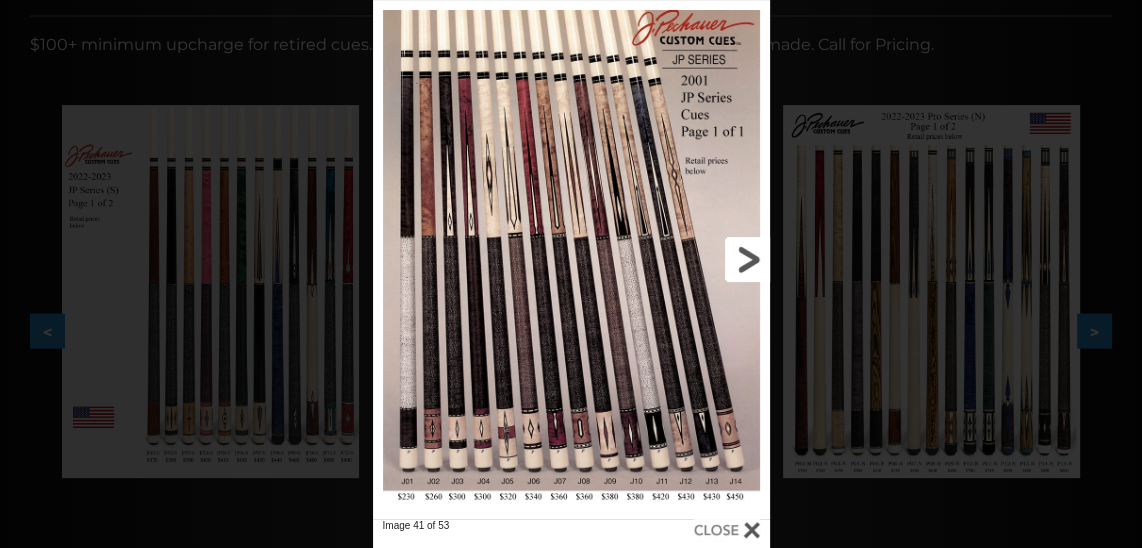 click at bounding box center (680, 259) 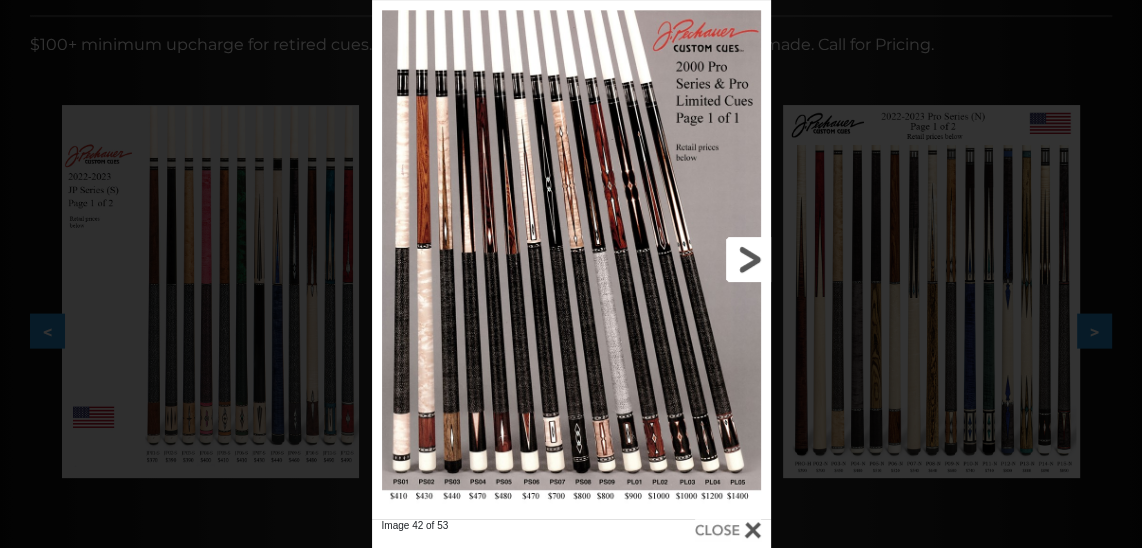click at bounding box center [681, 259] 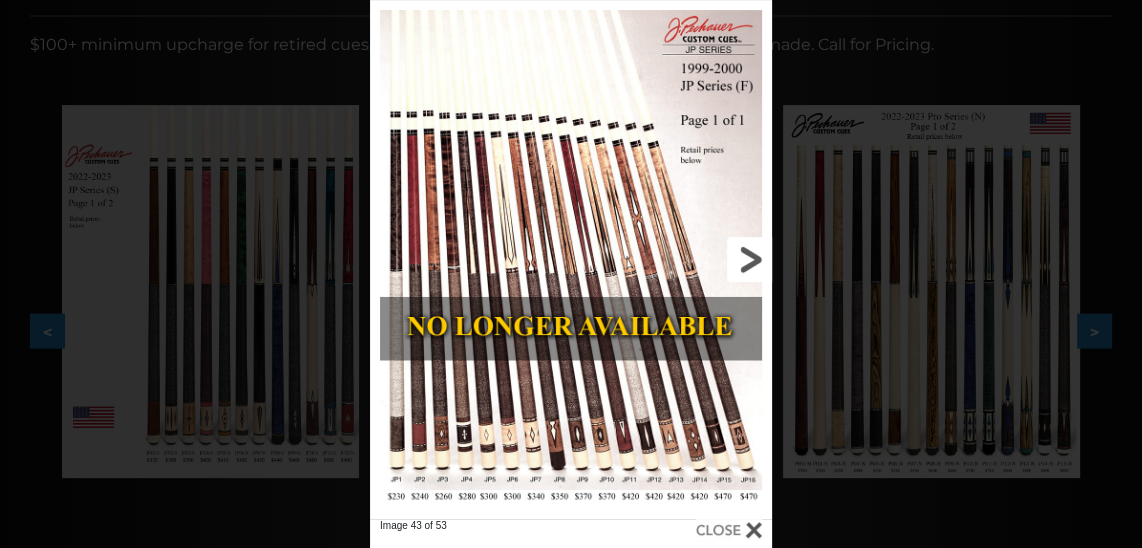 click at bounding box center [681, 259] 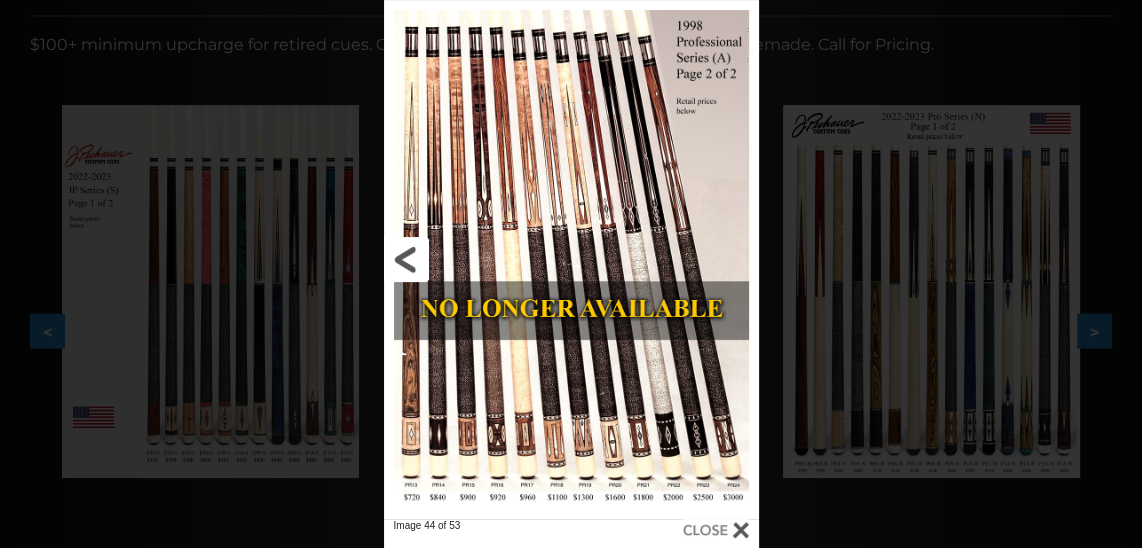 click at bounding box center (468, 259) 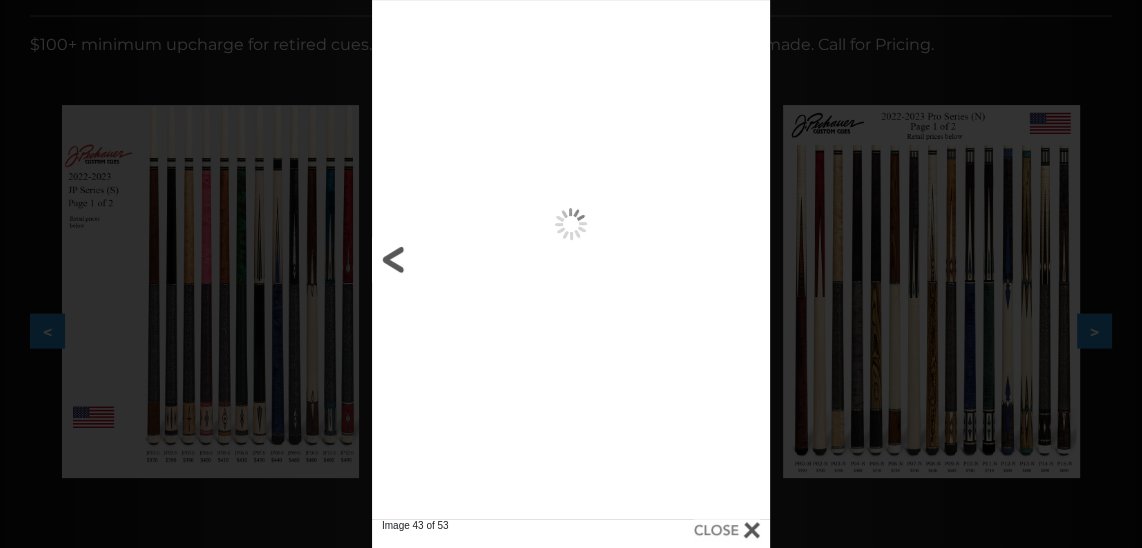 click at bounding box center [461, 259] 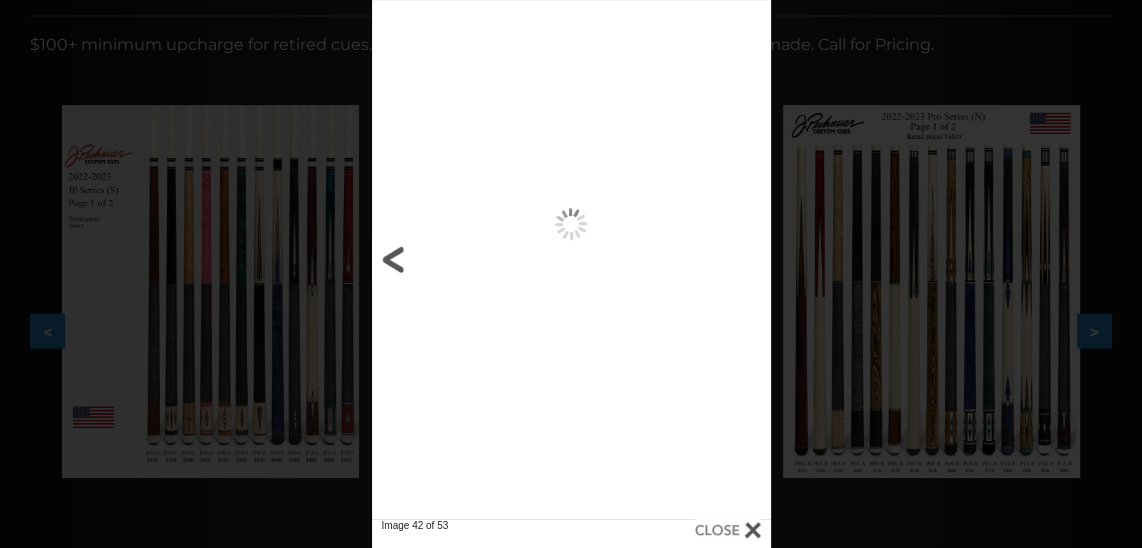 click at bounding box center (462, 259) 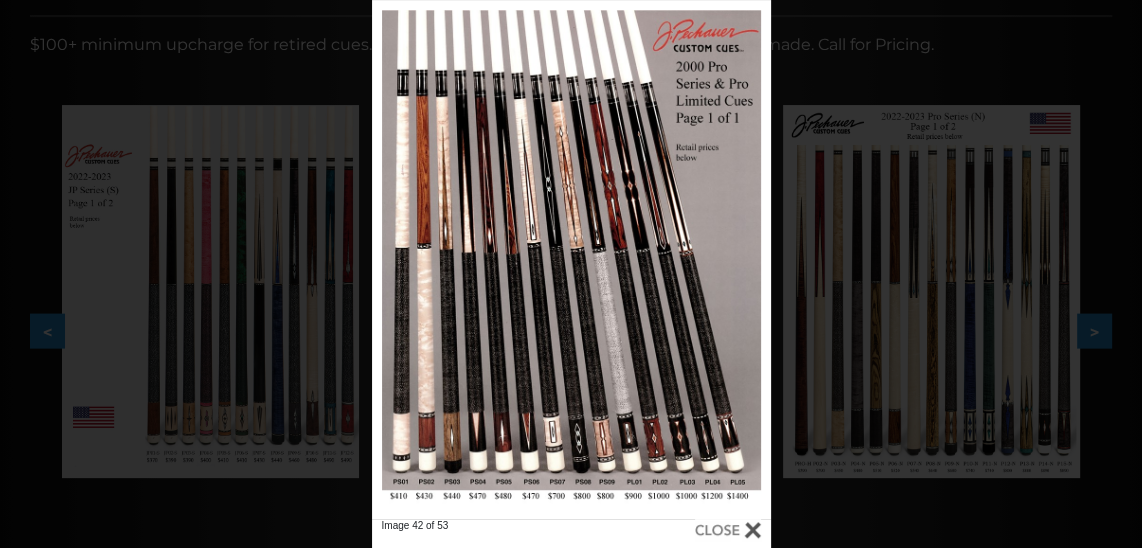 click at bounding box center [728, 530] 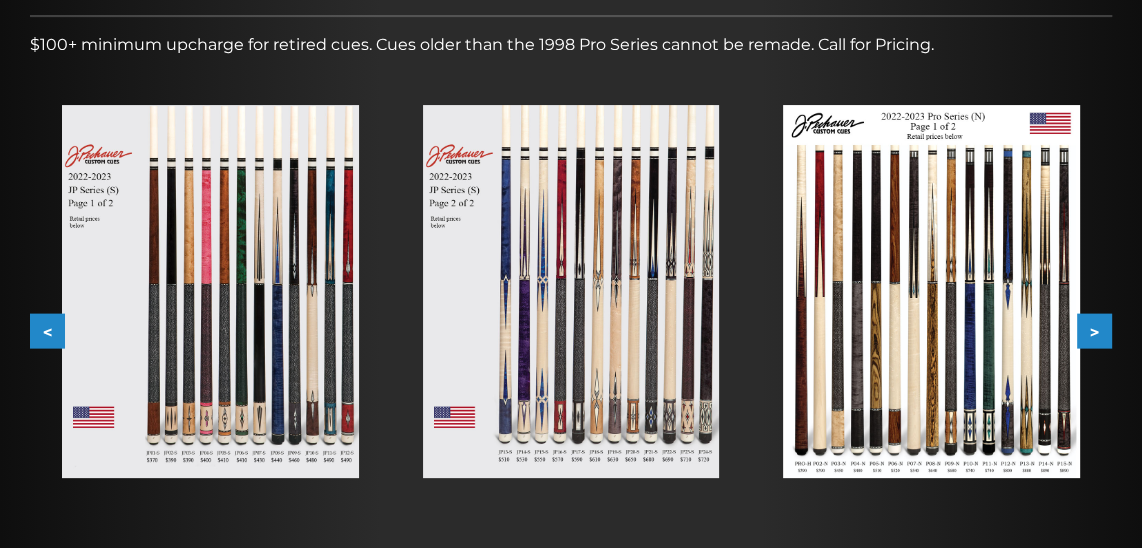 click on ">" at bounding box center [1094, 331] 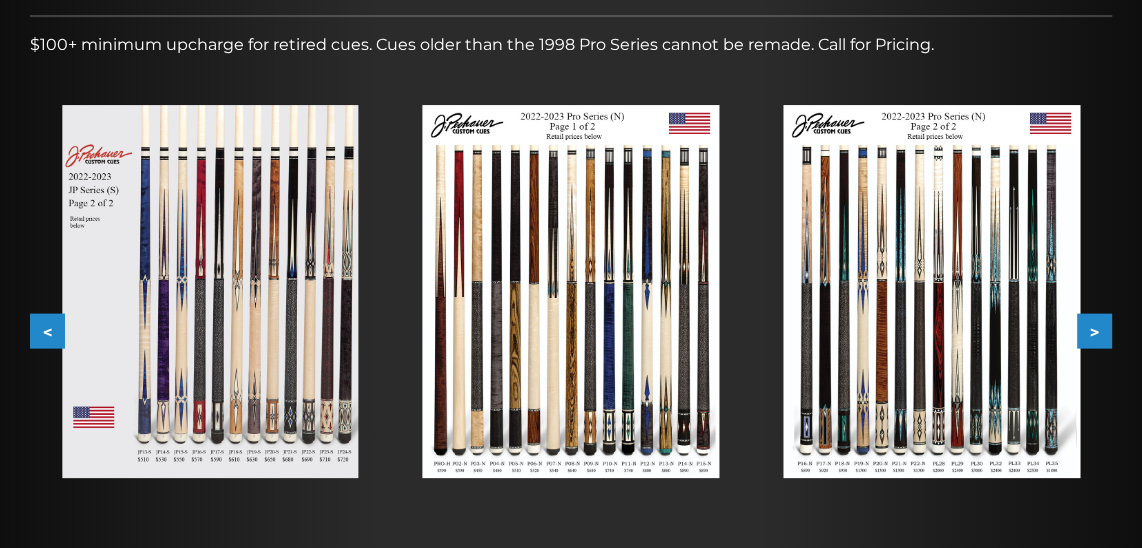 click on ">" at bounding box center (1094, 331) 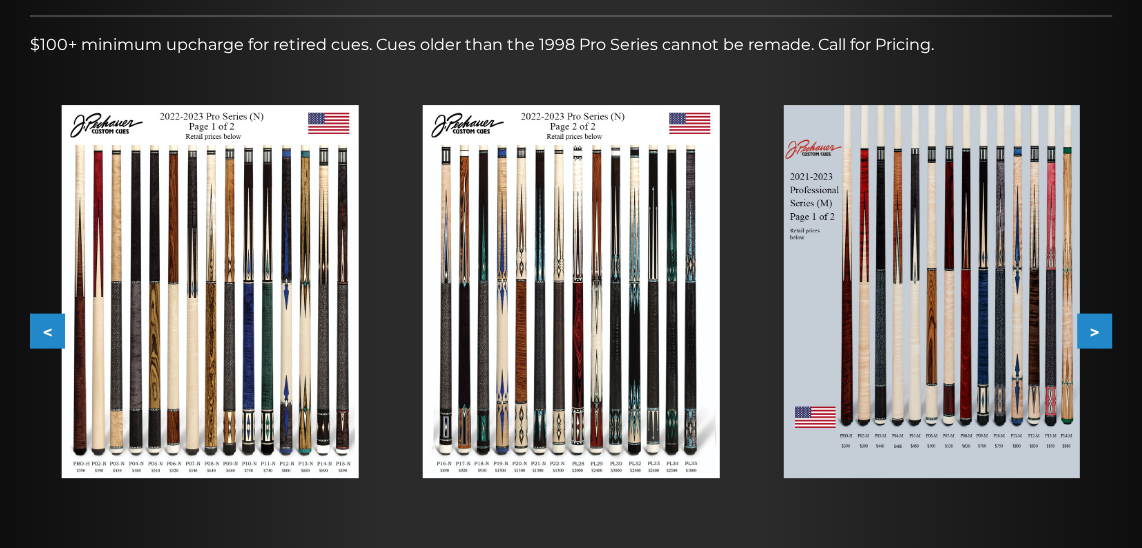 click on ">" at bounding box center [1094, 331] 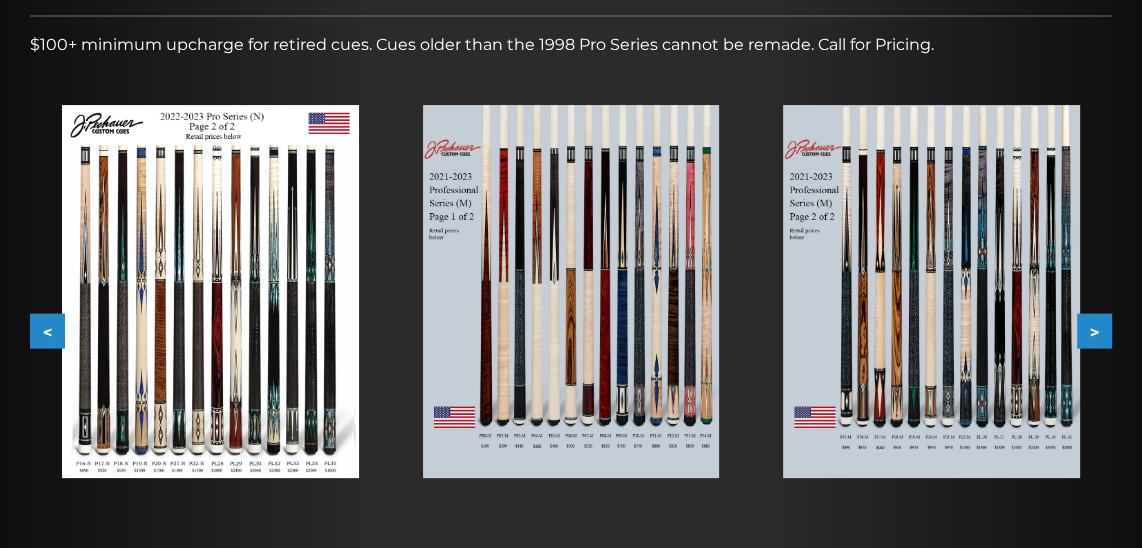 click on ">" at bounding box center (1094, 331) 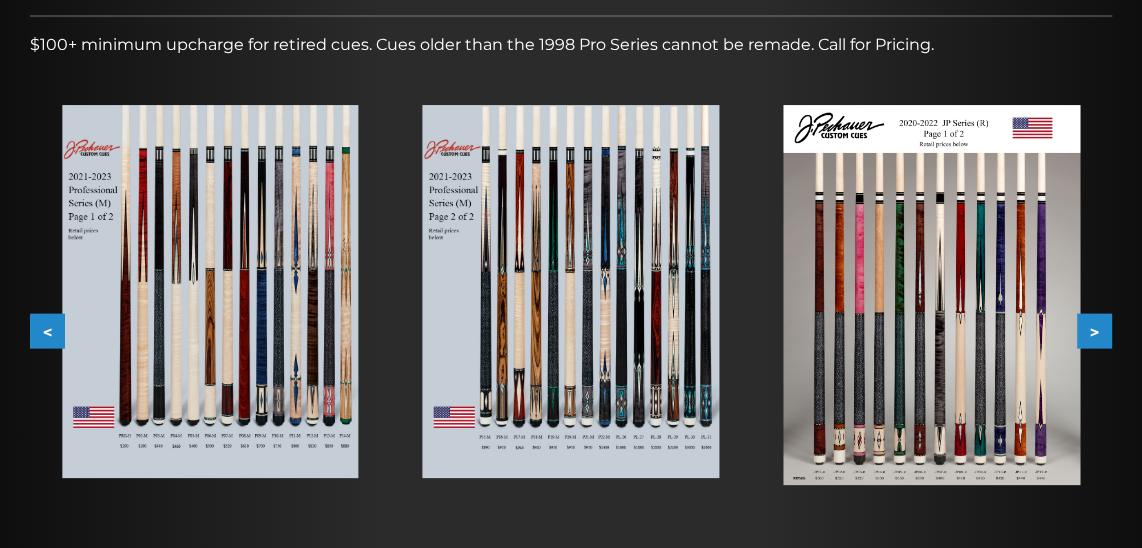 click on ">" at bounding box center [1094, 331] 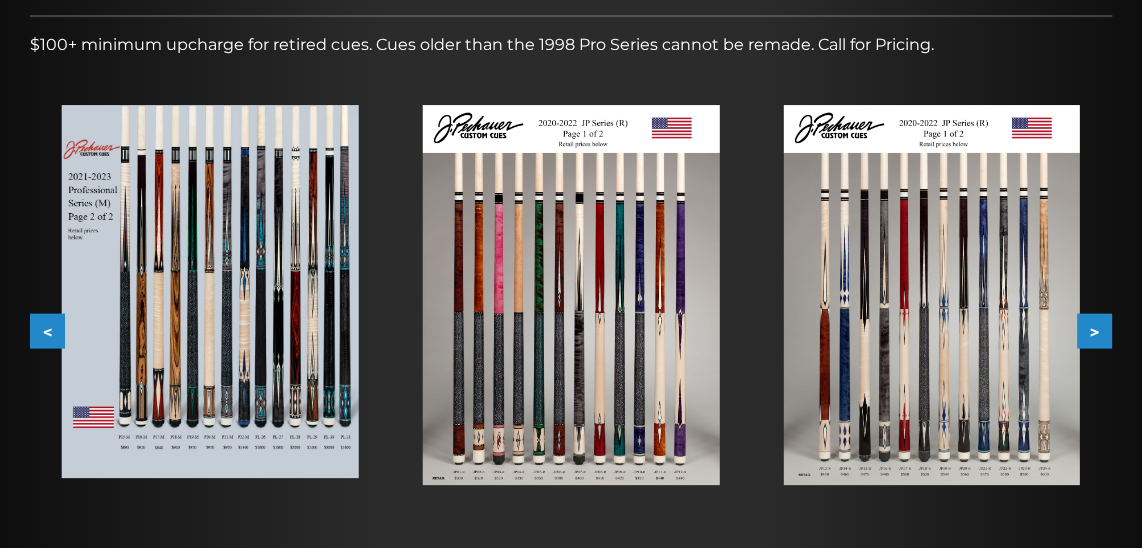 click on ">" at bounding box center [1094, 331] 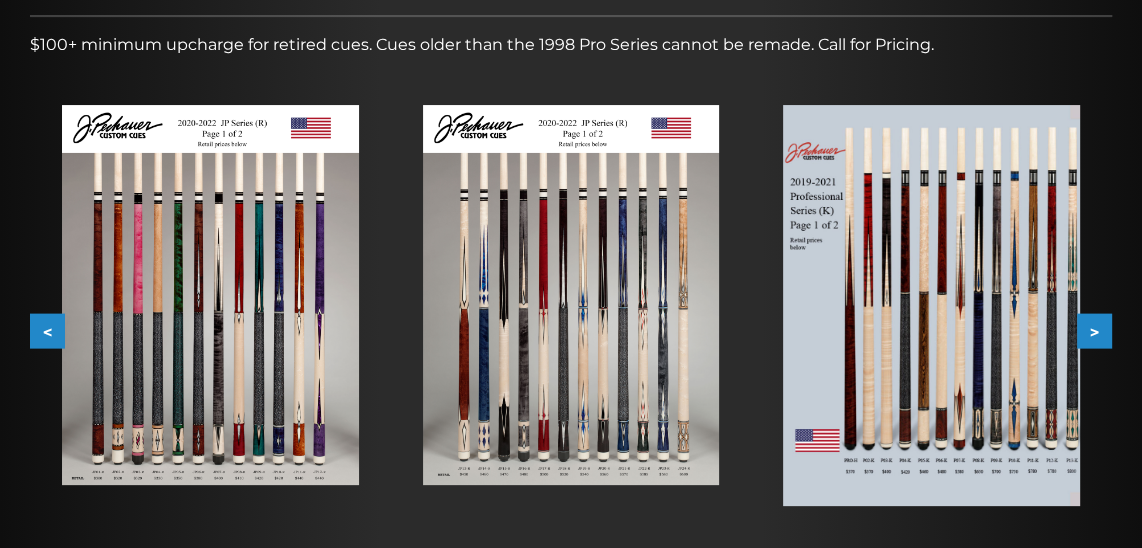 click on ">" at bounding box center [1094, 331] 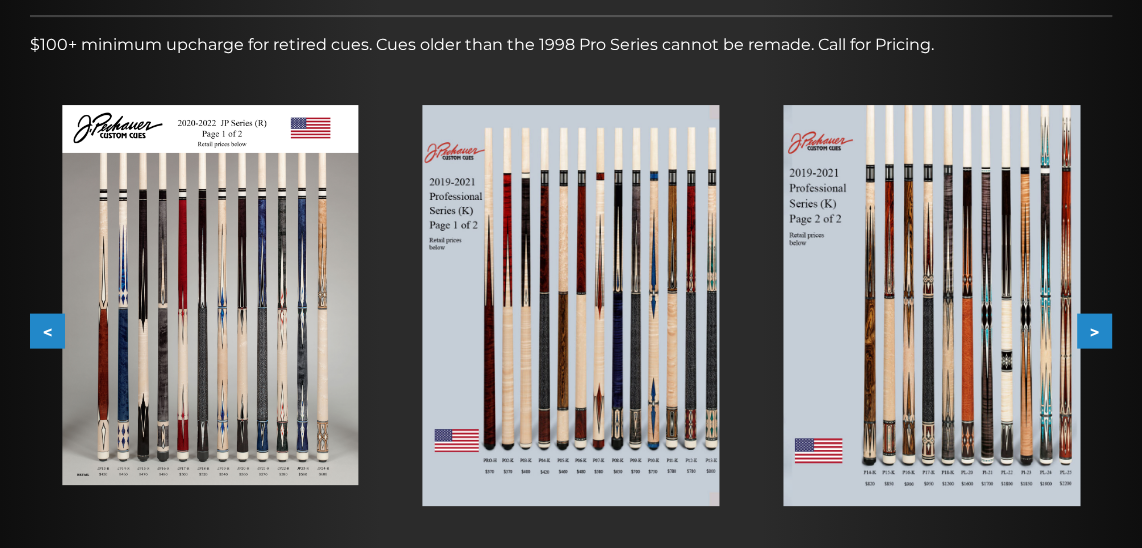 click on ">" at bounding box center (1094, 331) 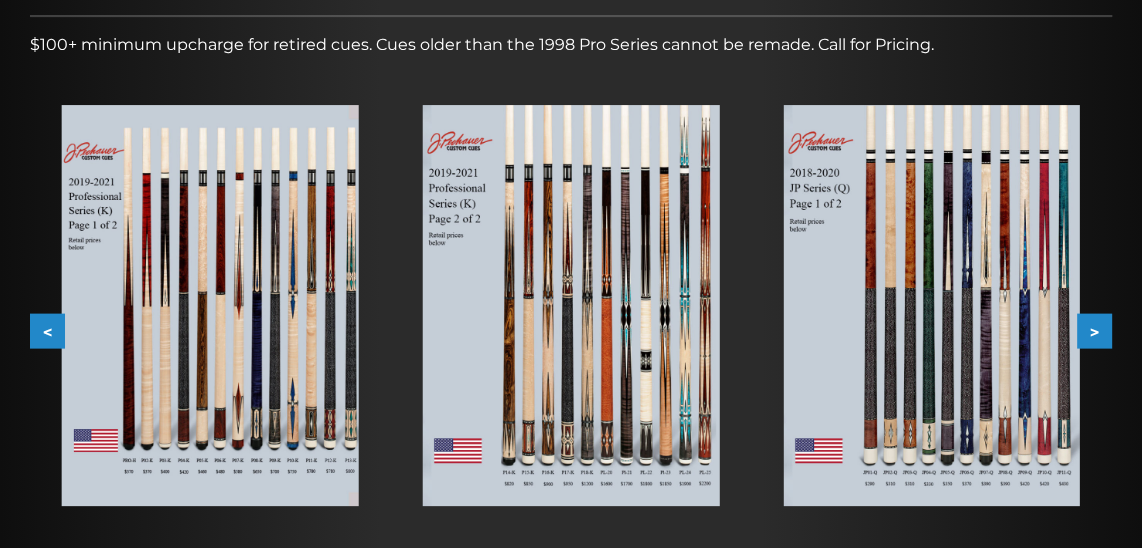 click on ">" at bounding box center [1094, 331] 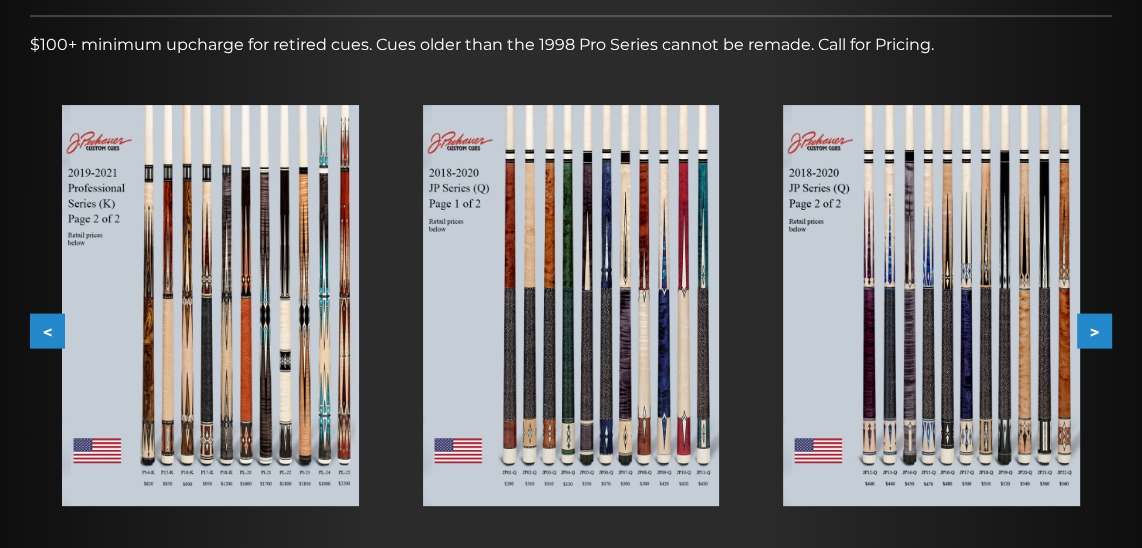 click on ">" at bounding box center (1094, 331) 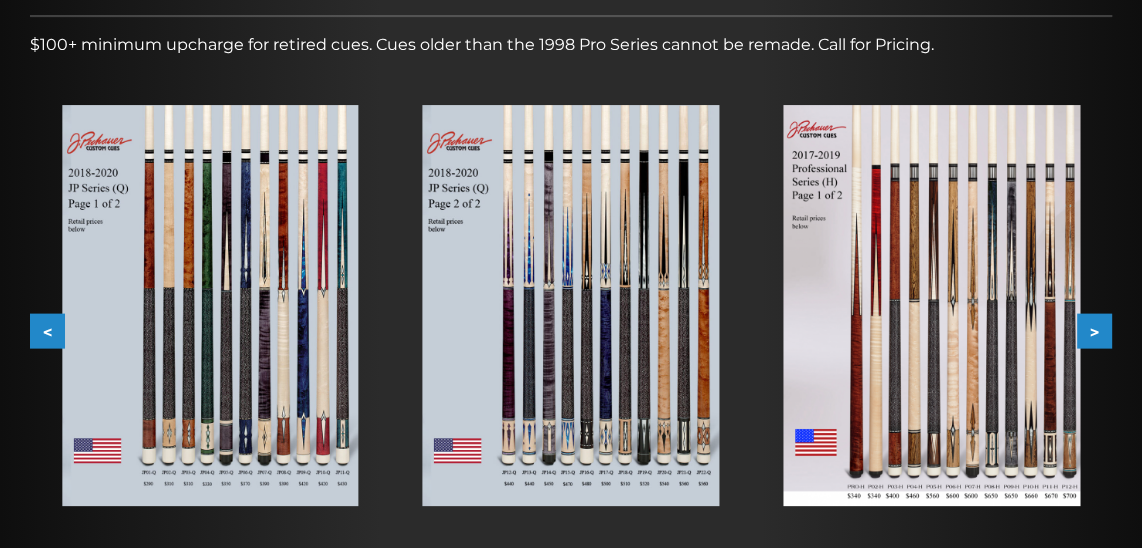 click at bounding box center [931, 306] 